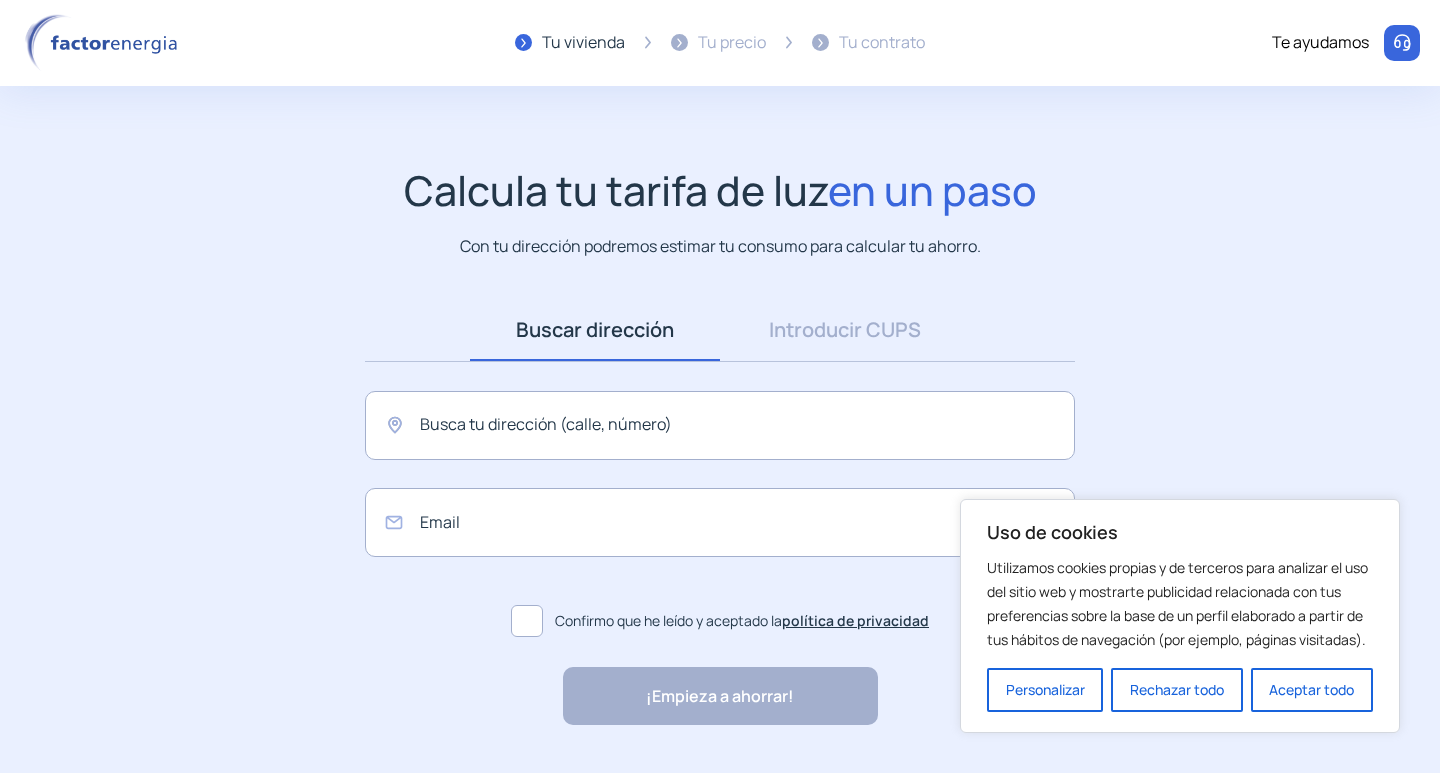 scroll, scrollTop: 0, scrollLeft: 0, axis: both 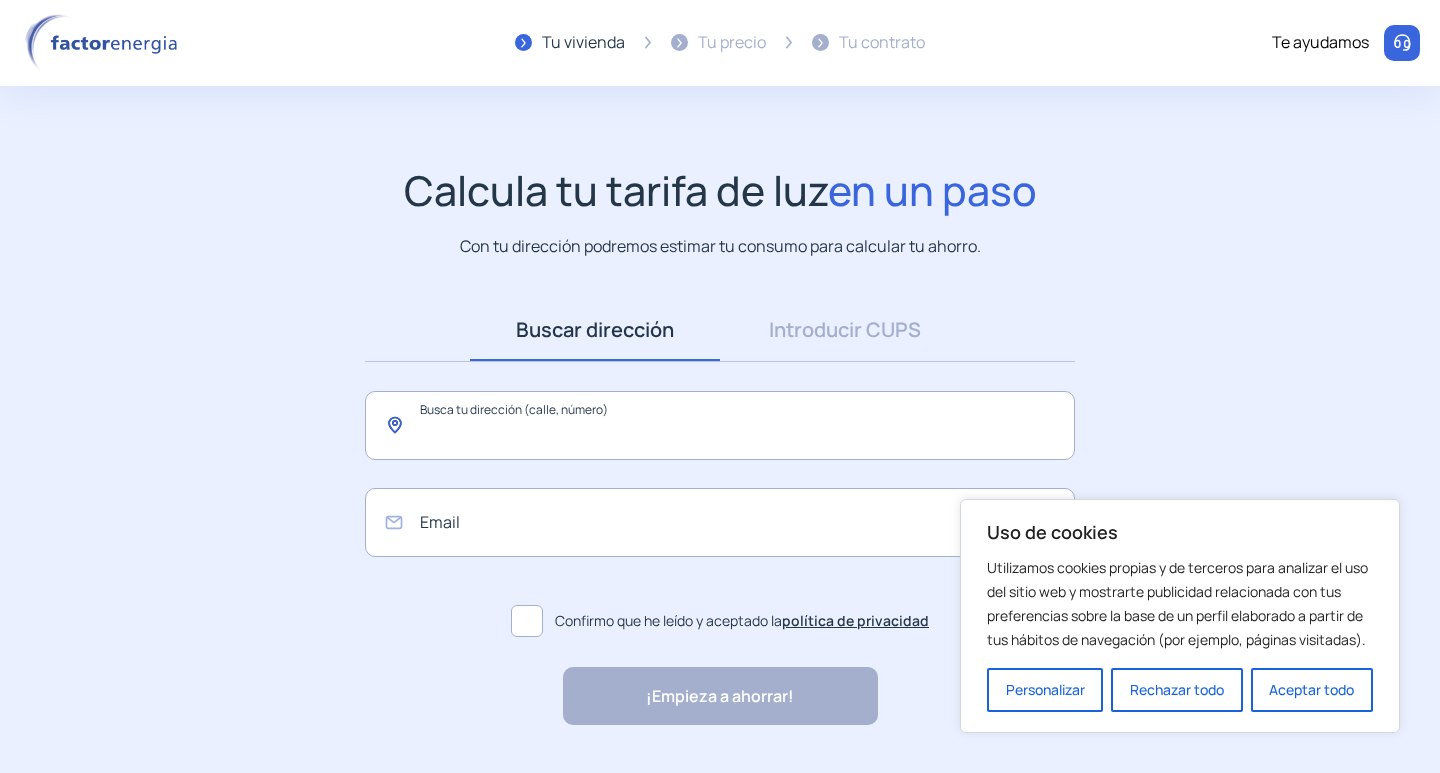 click 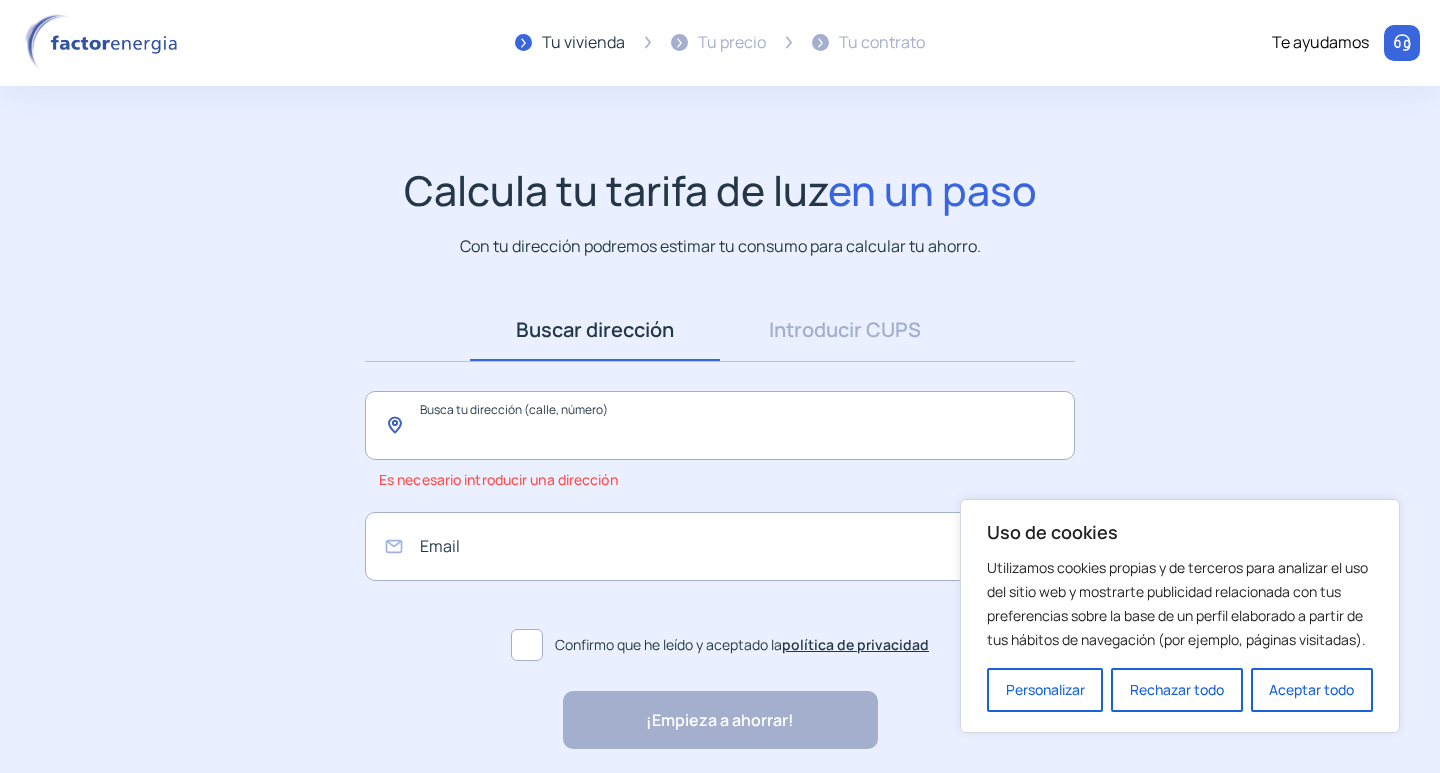 paste on "**********" 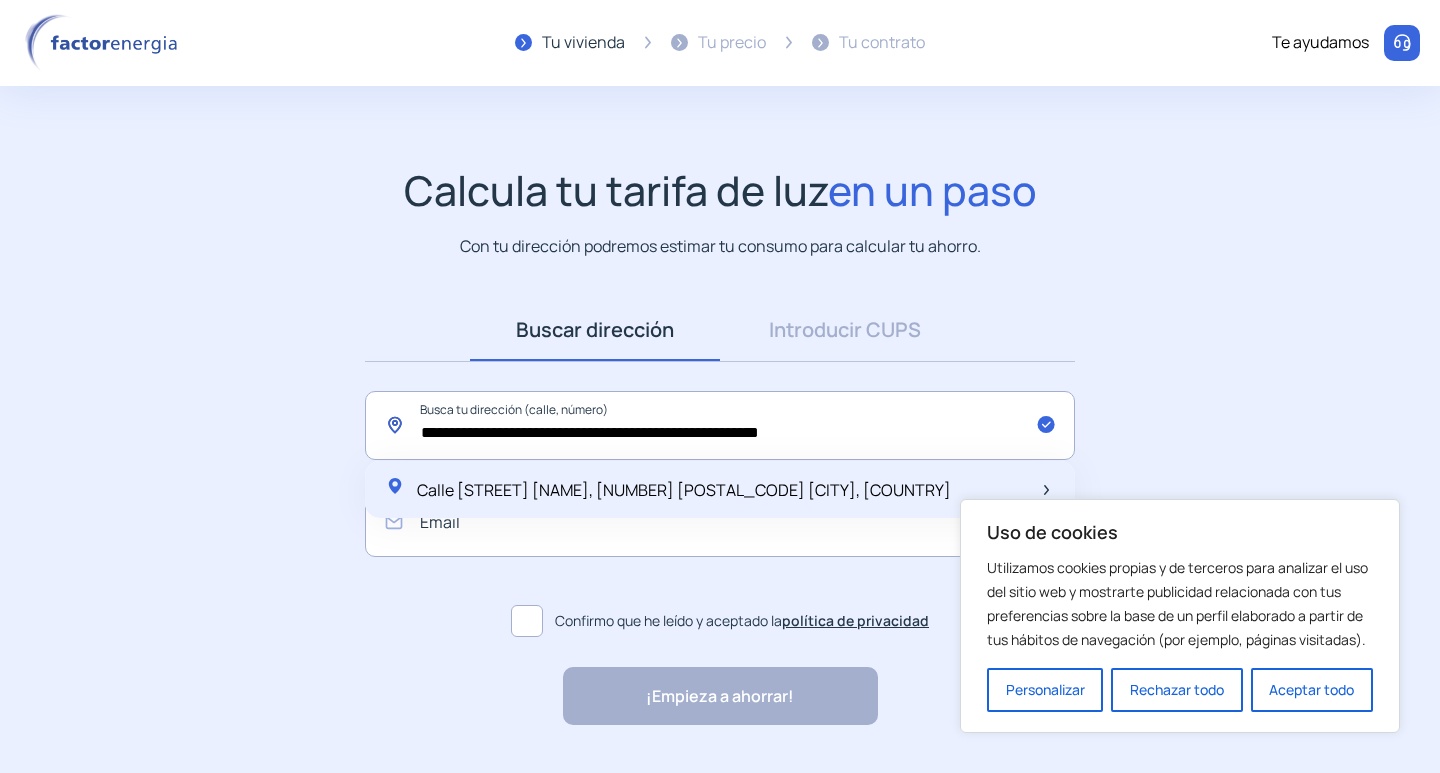 type on "**********" 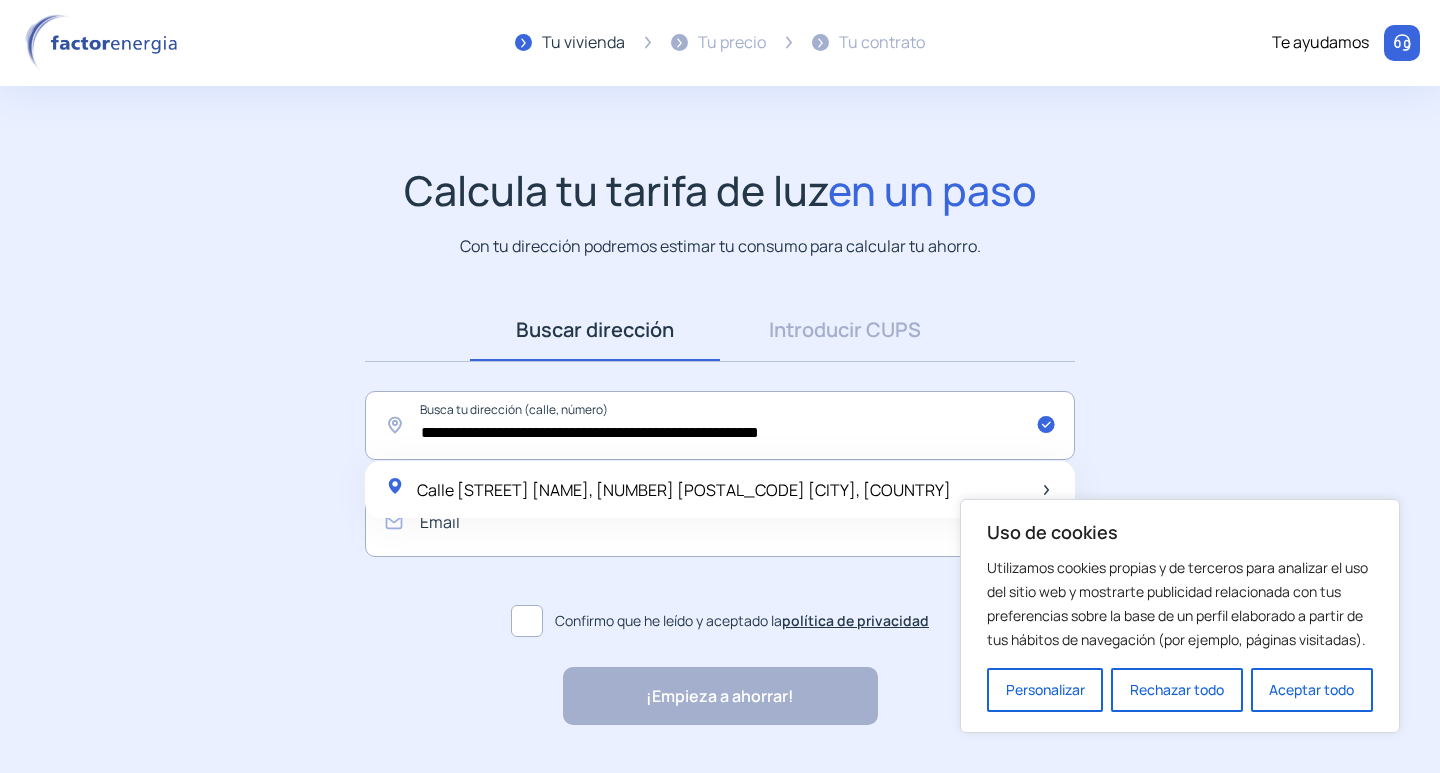 click on "Calle [STREET] [NAME], [NUMBER] [POSTAL_CODE] [CITY], [COUNTRY]" 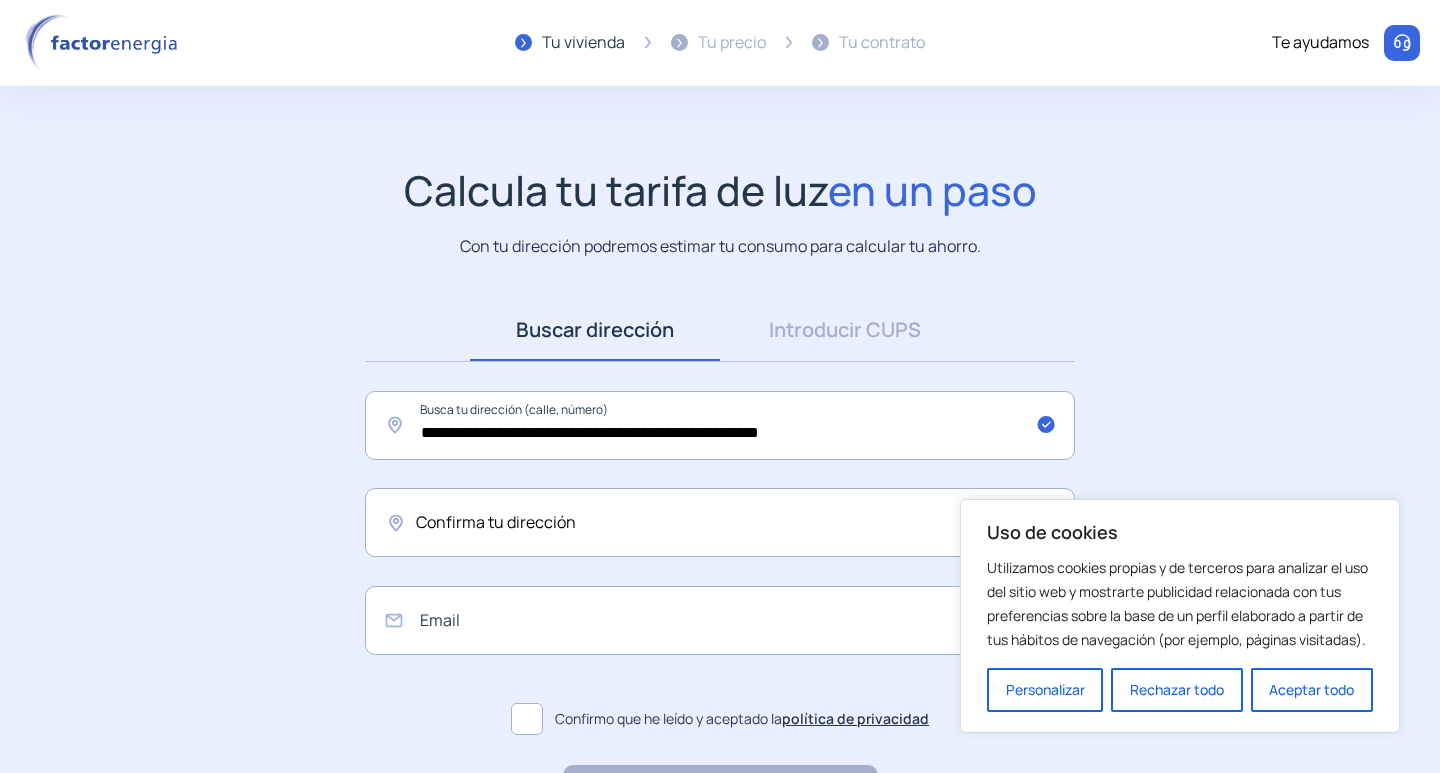 click on "Confirma tu dirección" 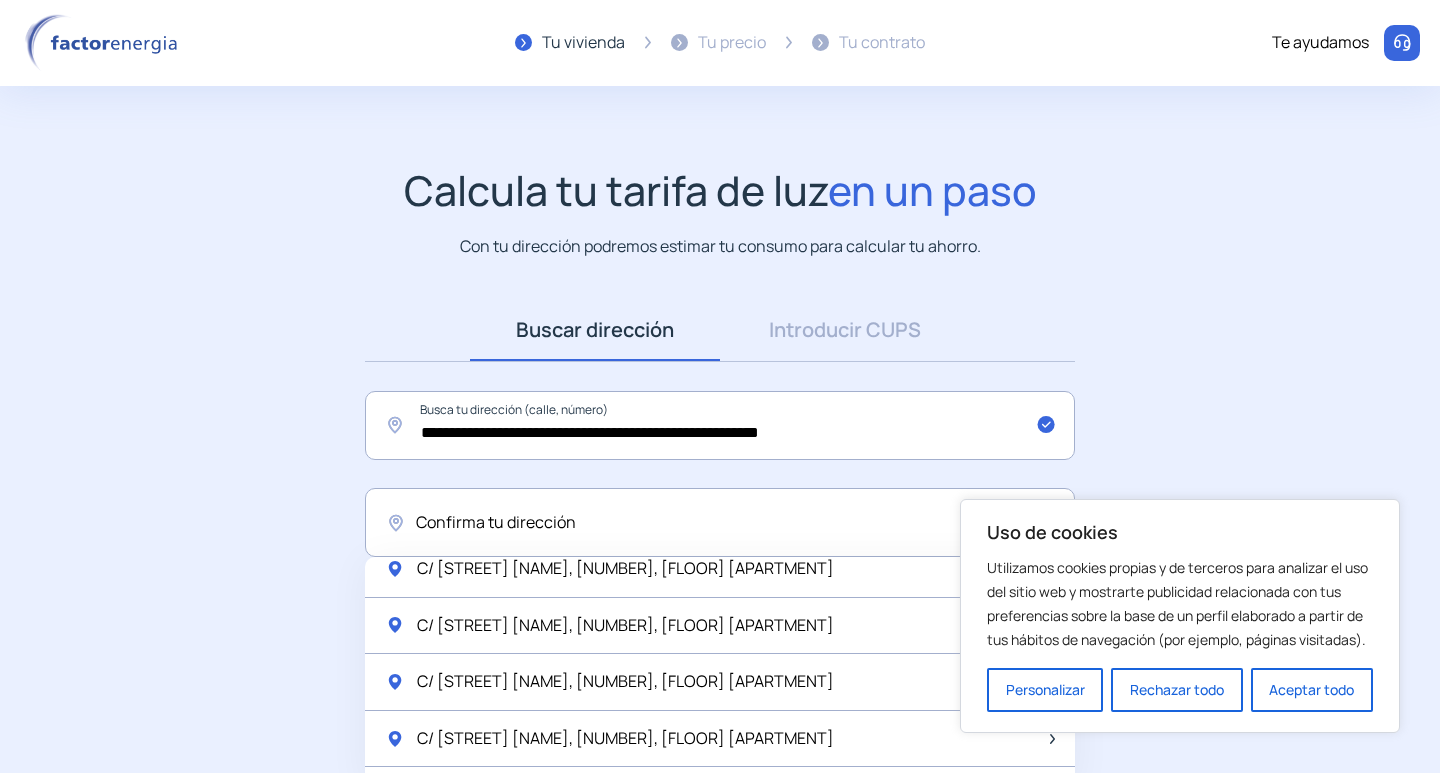 scroll, scrollTop: 0, scrollLeft: 0, axis: both 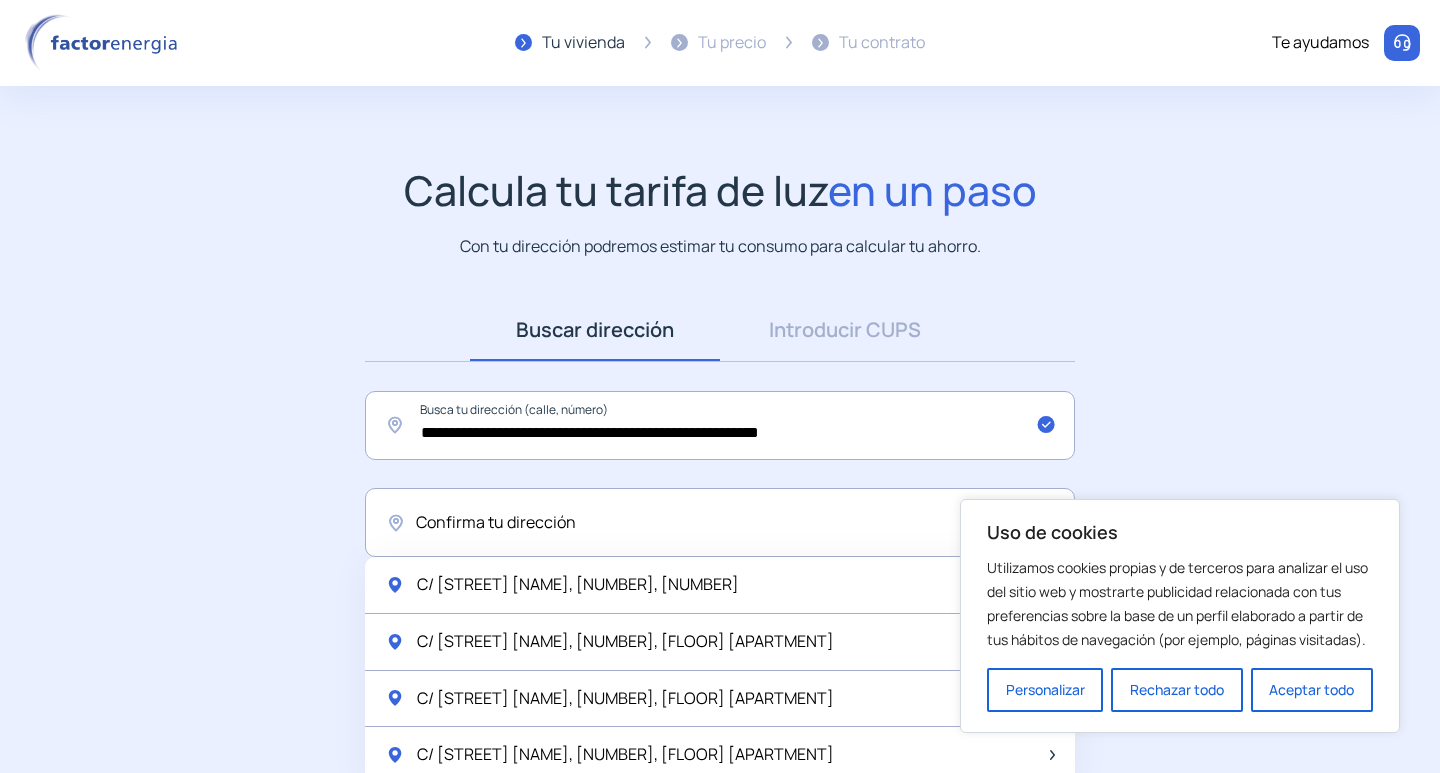 click on "C/ [STREET] [NAME], [NUMBER], [NUMBER]" 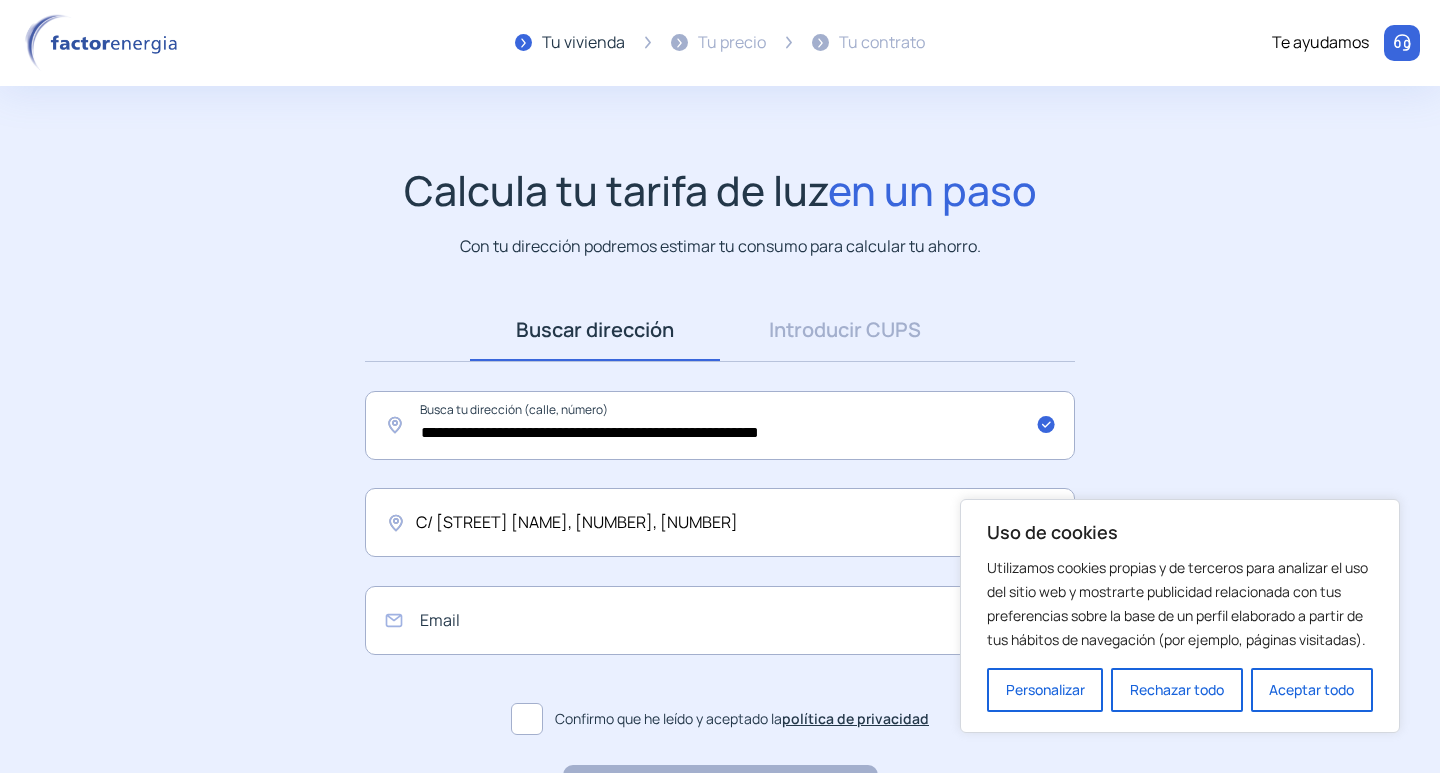 click on "Uso de cookies Utilizamos cookies propias y de terceros para analizar el uso del sitio web y mostrarte publicidad relacionada con tus preferencias sobre la base de un perfil elaborado a partir de tus hábitos de navegación (por ejemplo, páginas visitadas). Personalizar   Rechazar todo   Aceptar todo" at bounding box center (1180, 616) 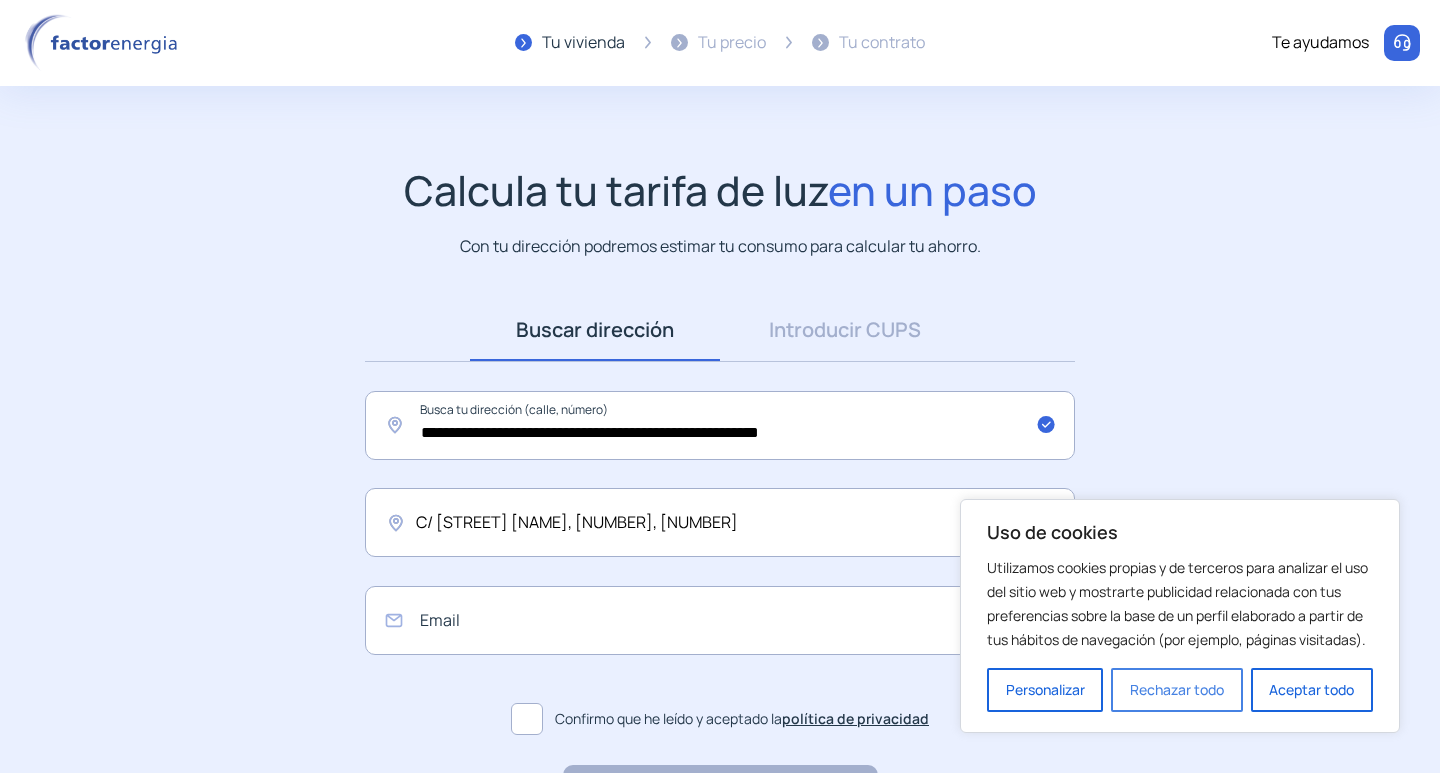 click on "Rechazar todo" at bounding box center (1176, 690) 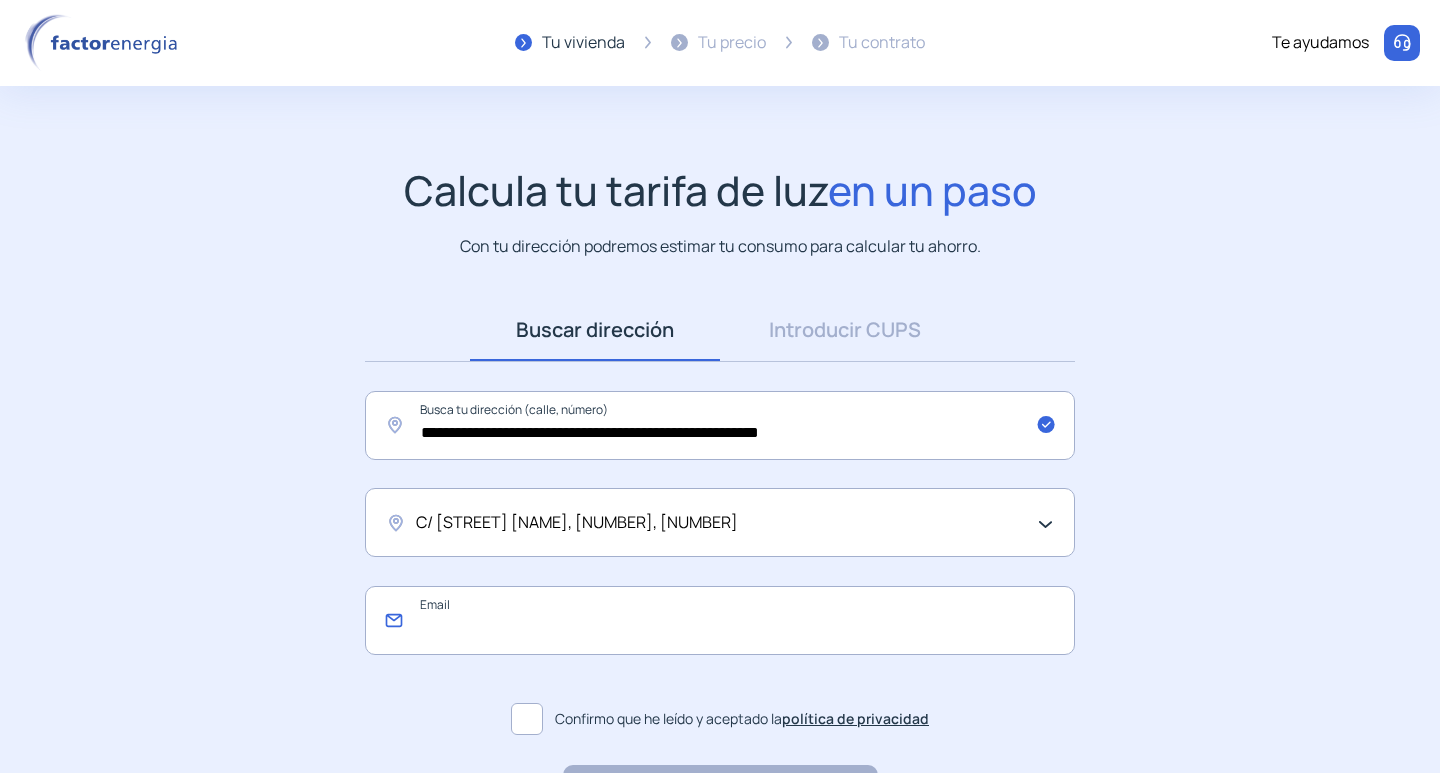 click 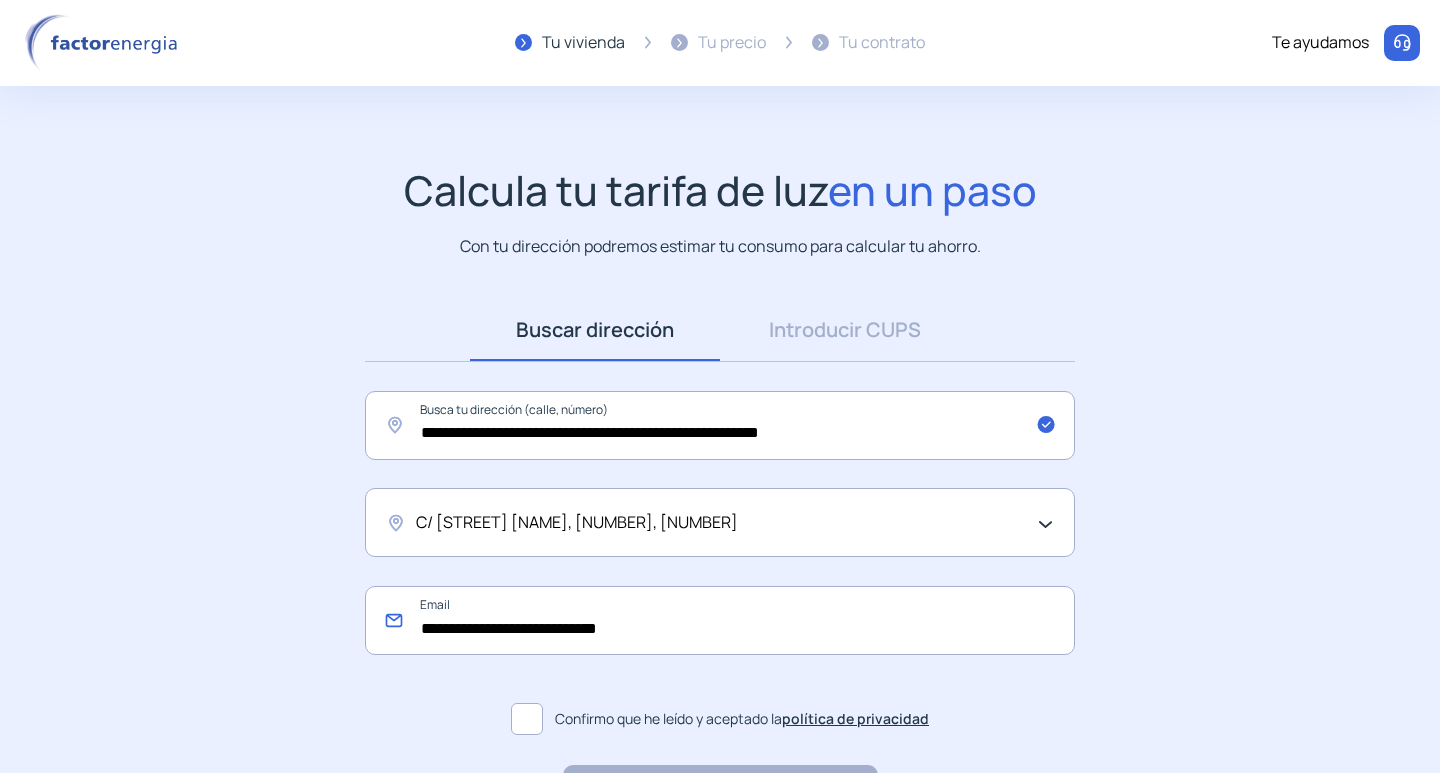 scroll, scrollTop: 150, scrollLeft: 0, axis: vertical 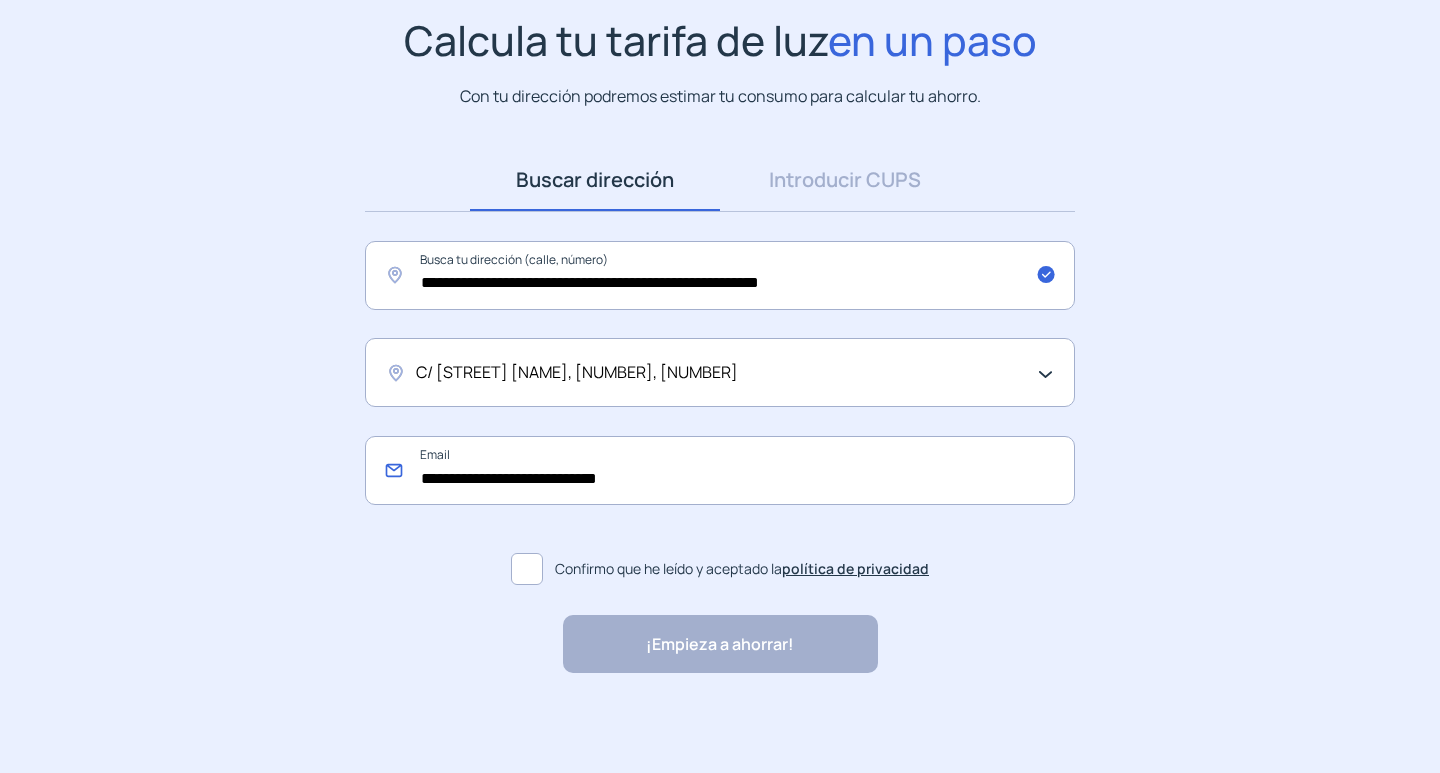type on "**********" 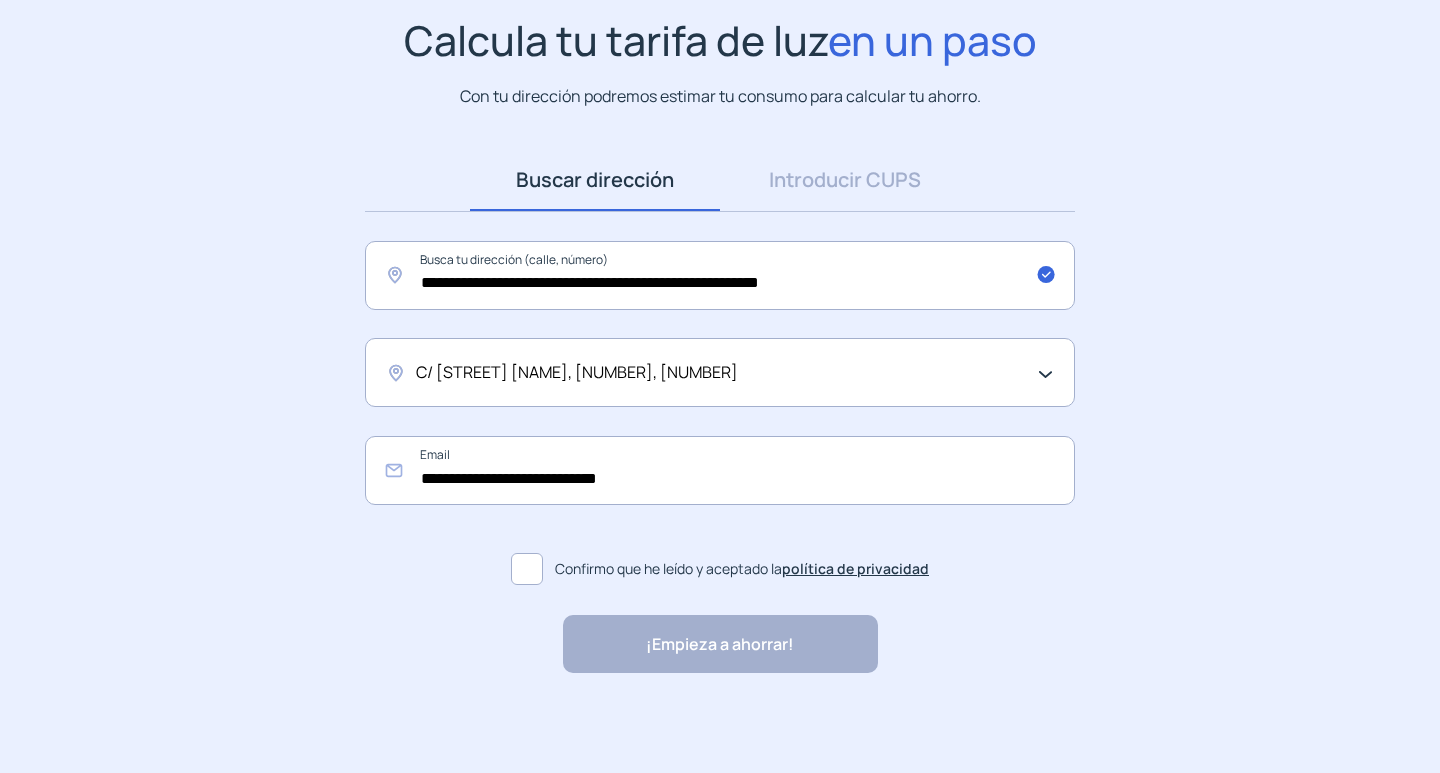 click 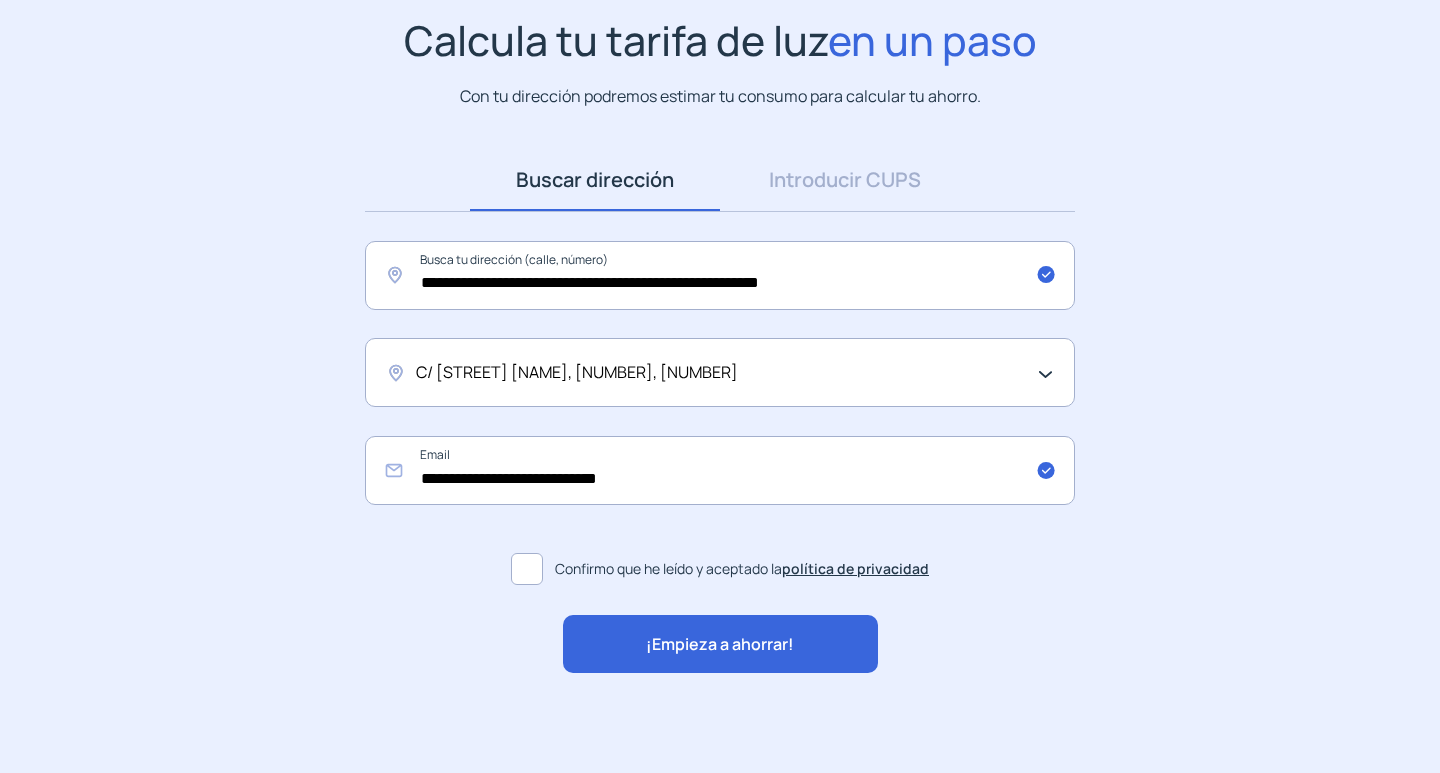 click on "¡Empieza a ahorrar!" 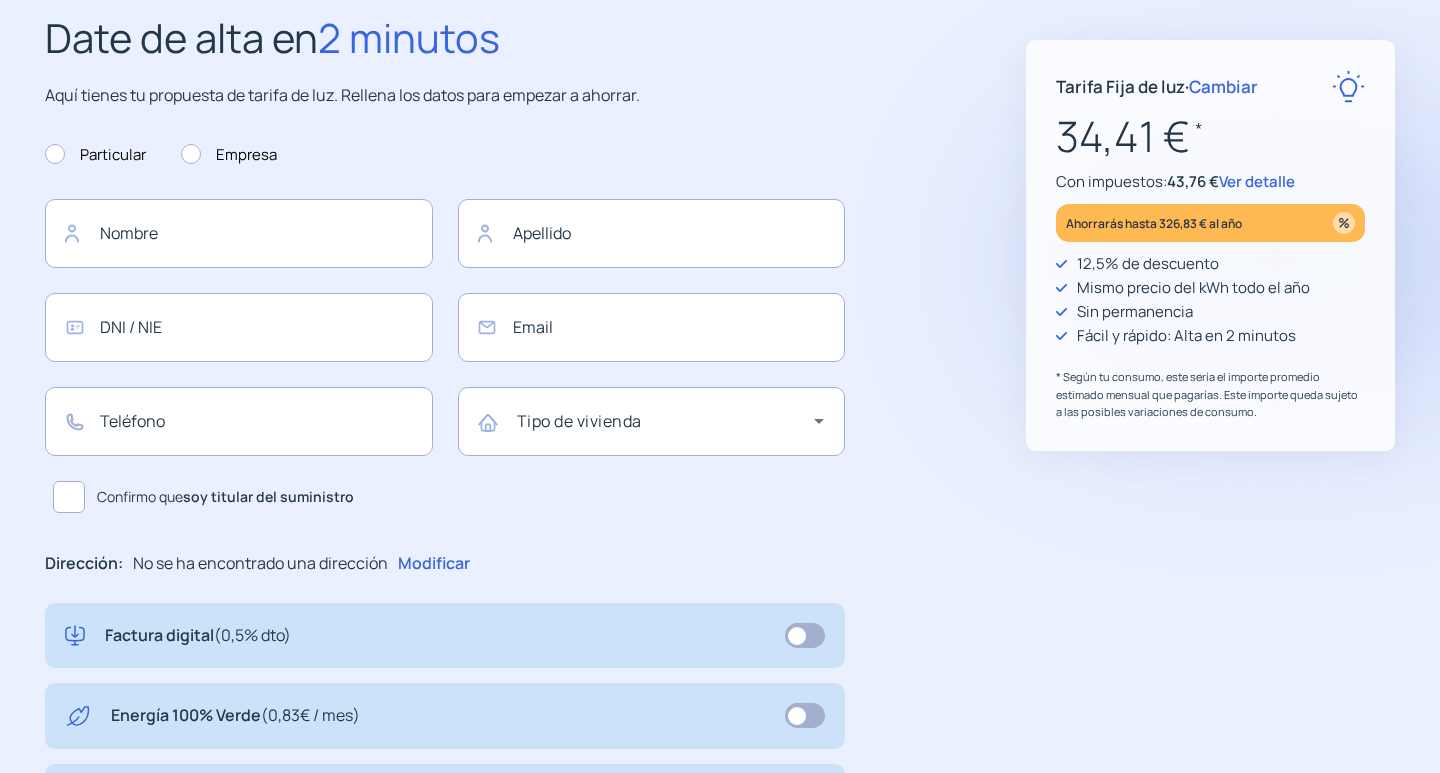 type on "**********" 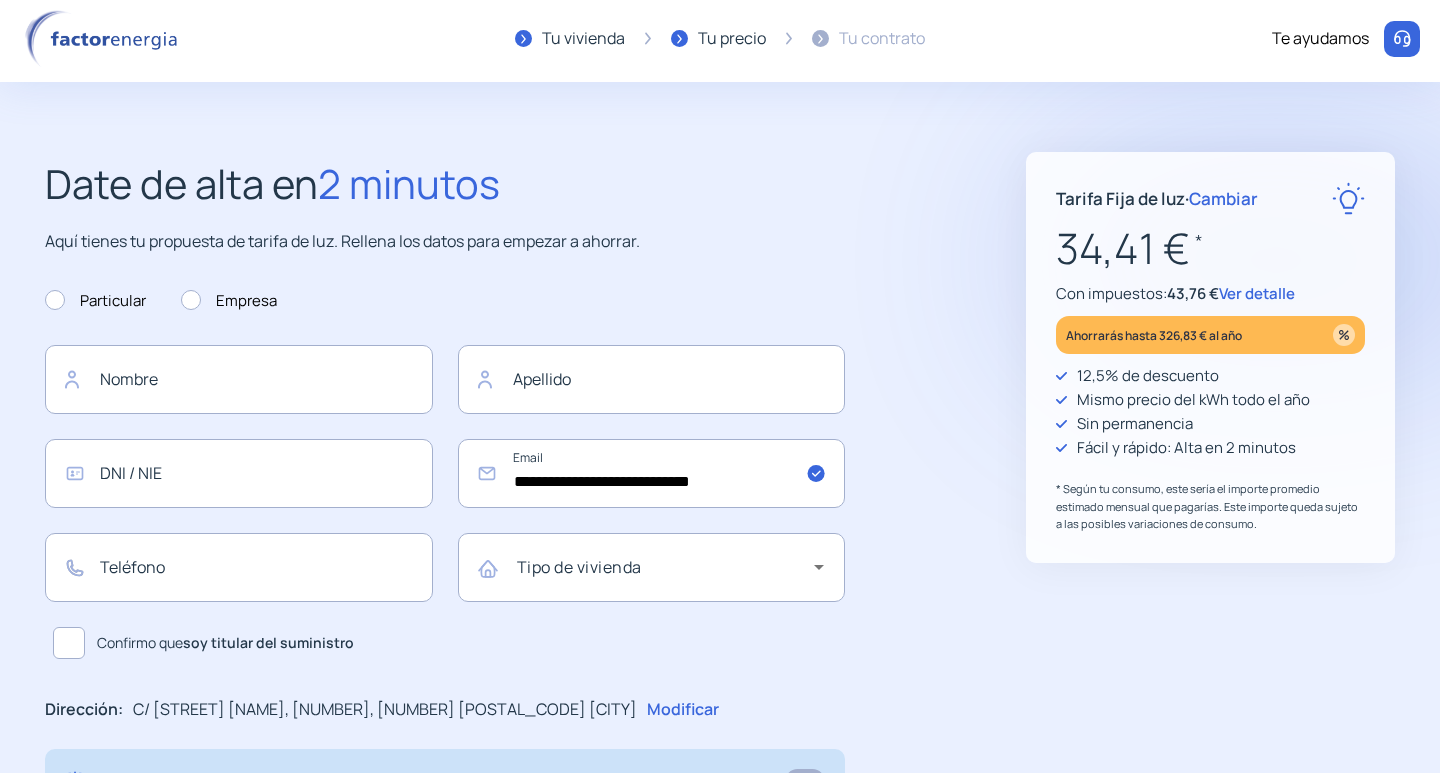 scroll, scrollTop: 0, scrollLeft: 0, axis: both 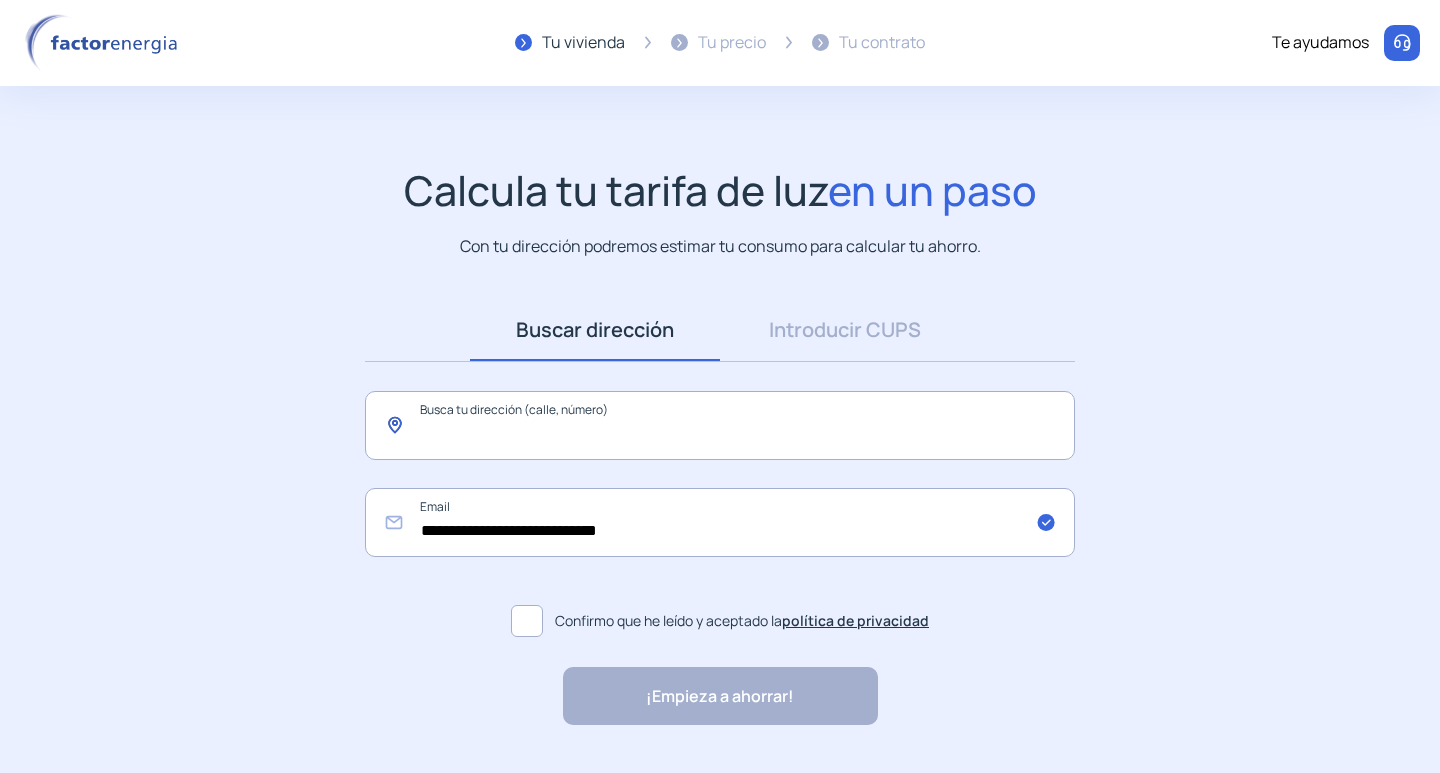 click 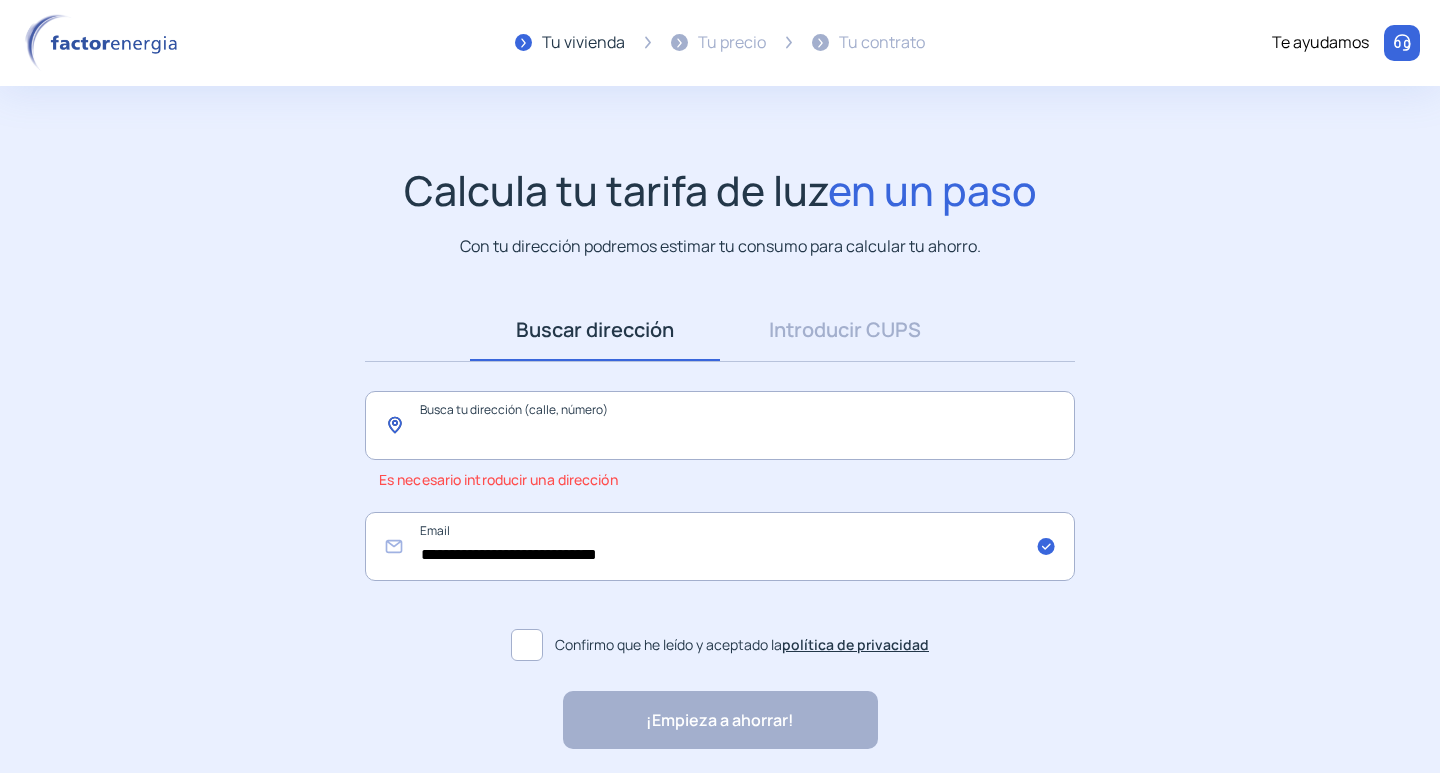 paste on "**********" 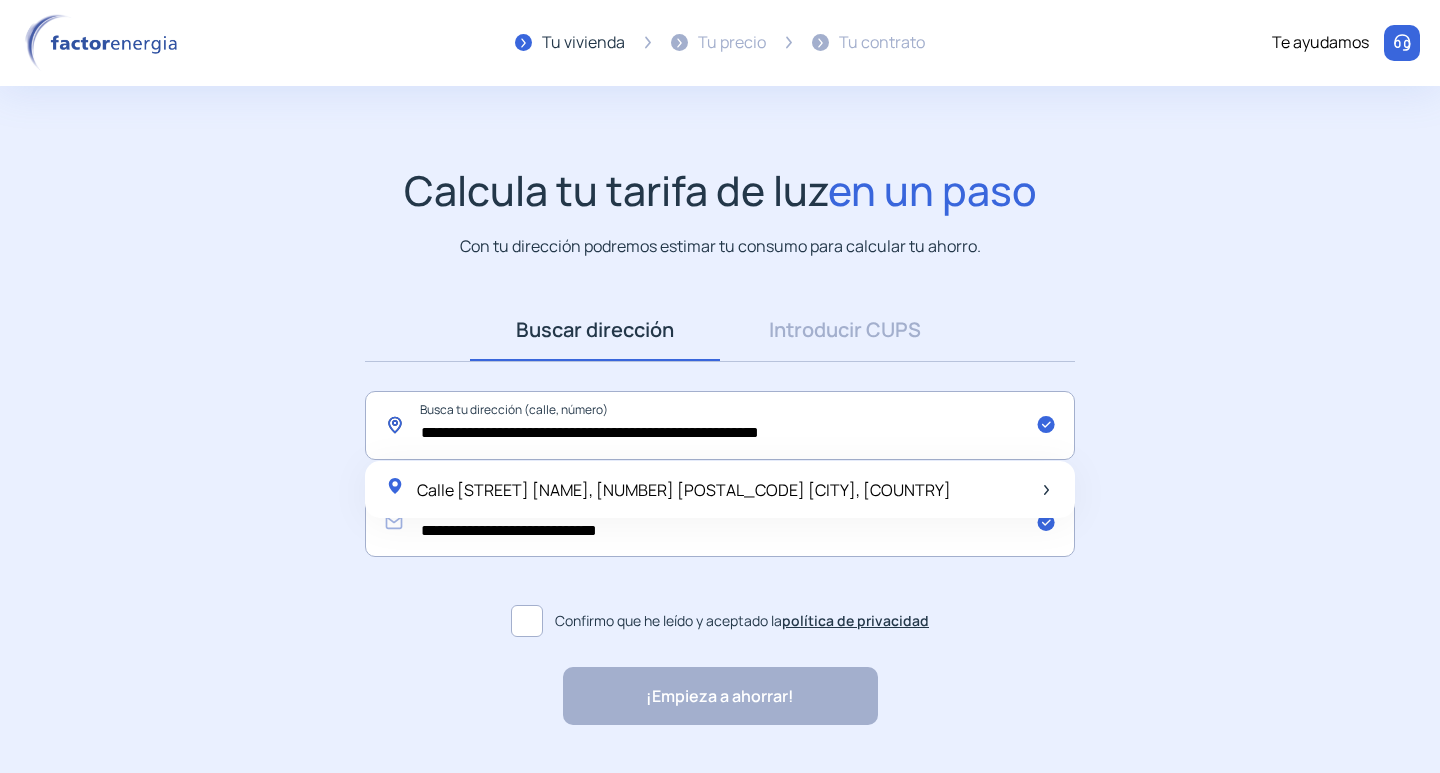 type on "**********" 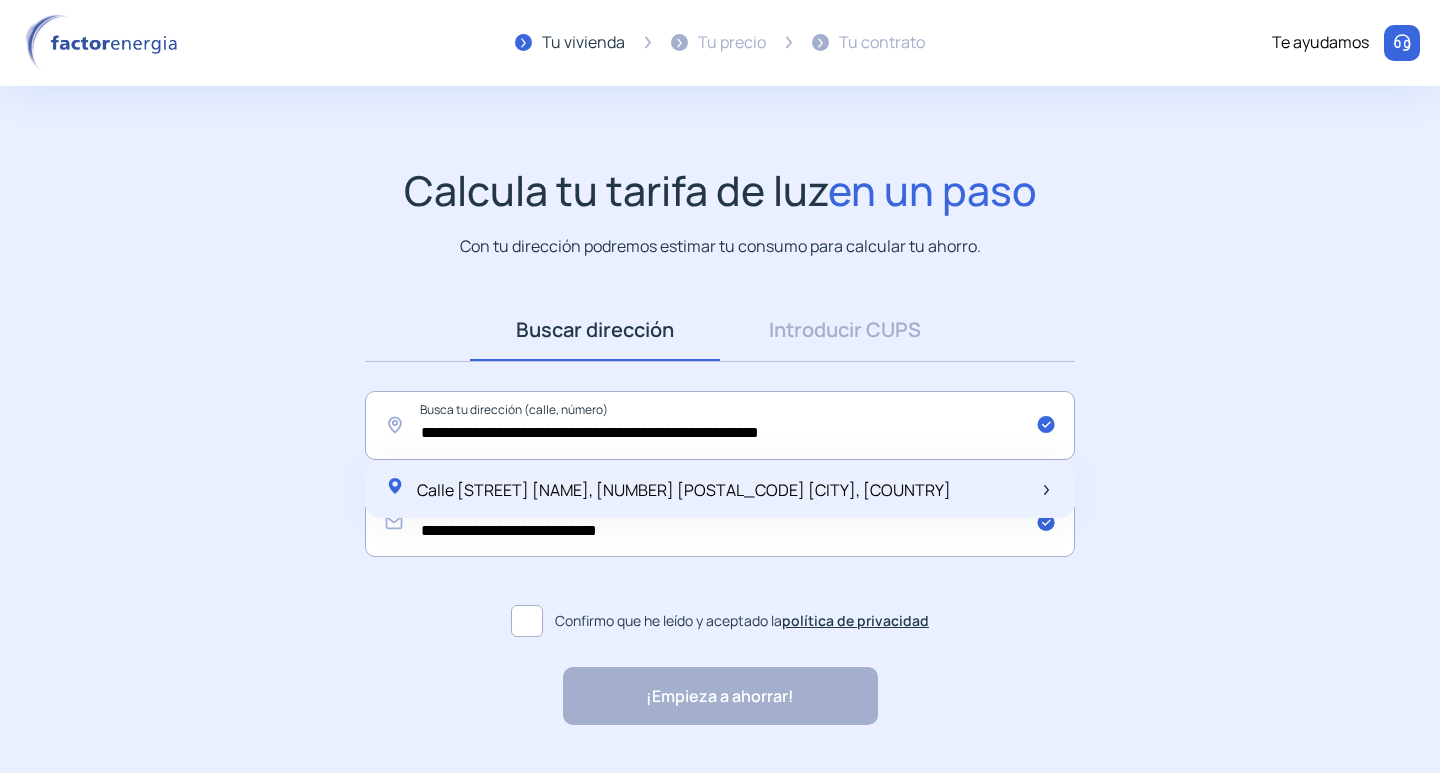 click on "Calle [STREET] [NAME], [NUMBER] [POSTAL_CODE] [CITY], [COUNTRY]" 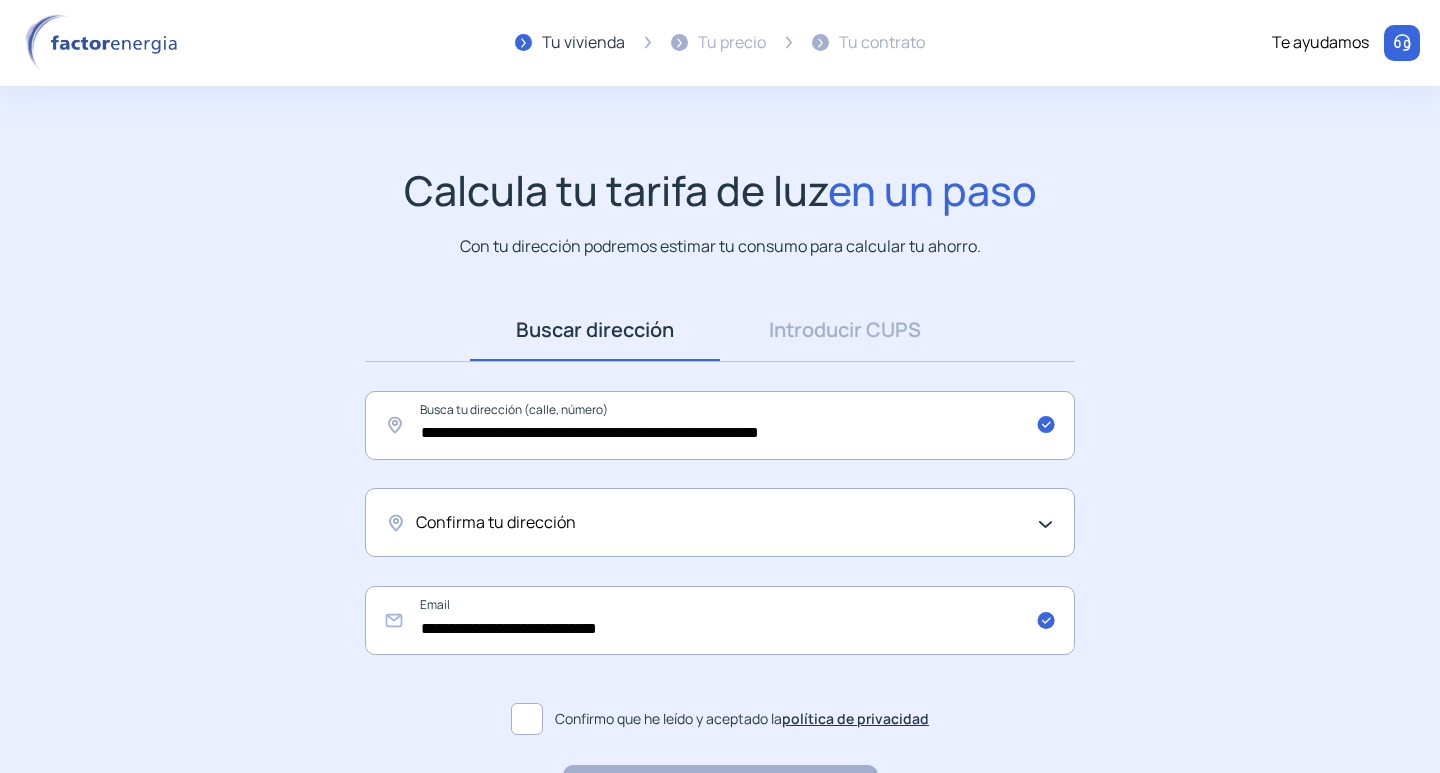 click on "Confirma tu dirección" 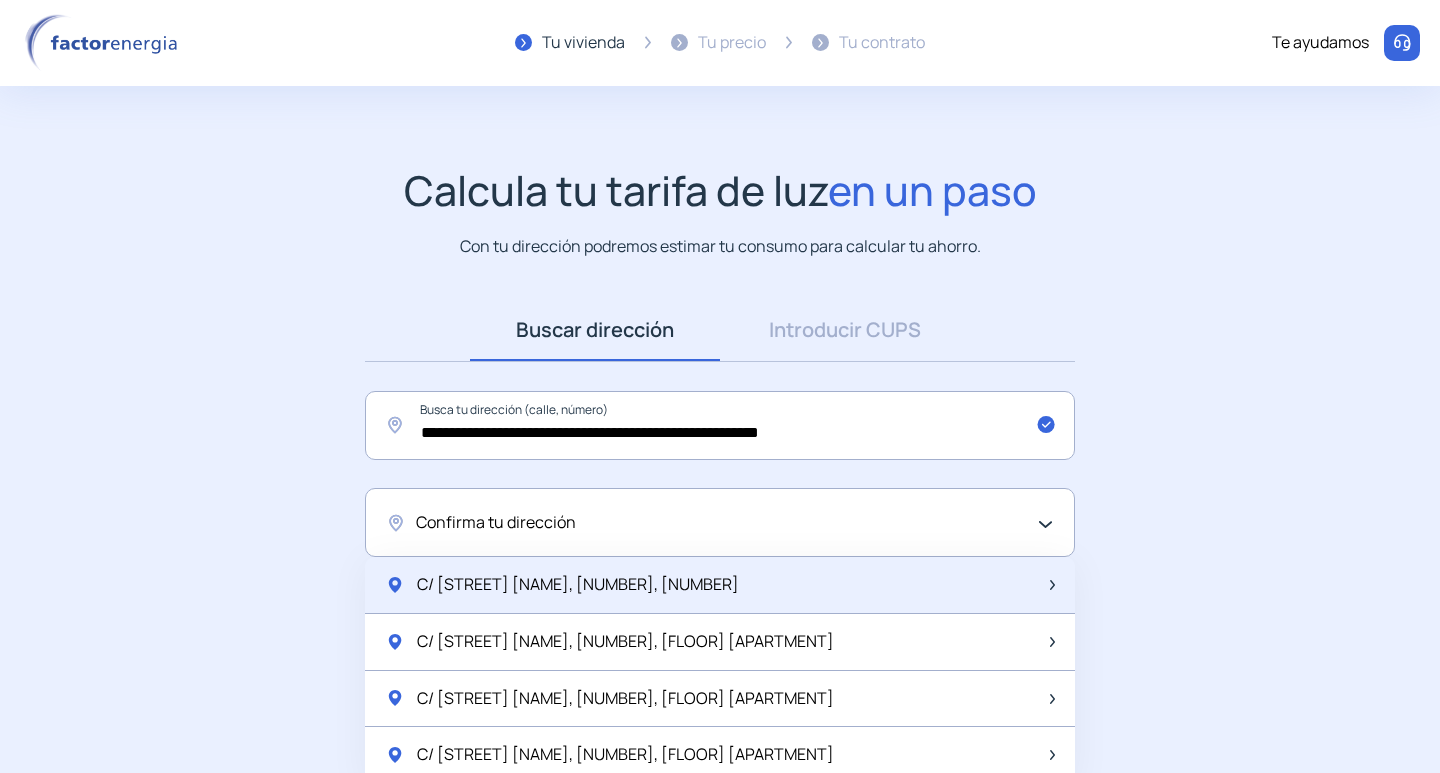 click on "C/ [STREET] [NAME], [NUMBER], [NUMBER]" 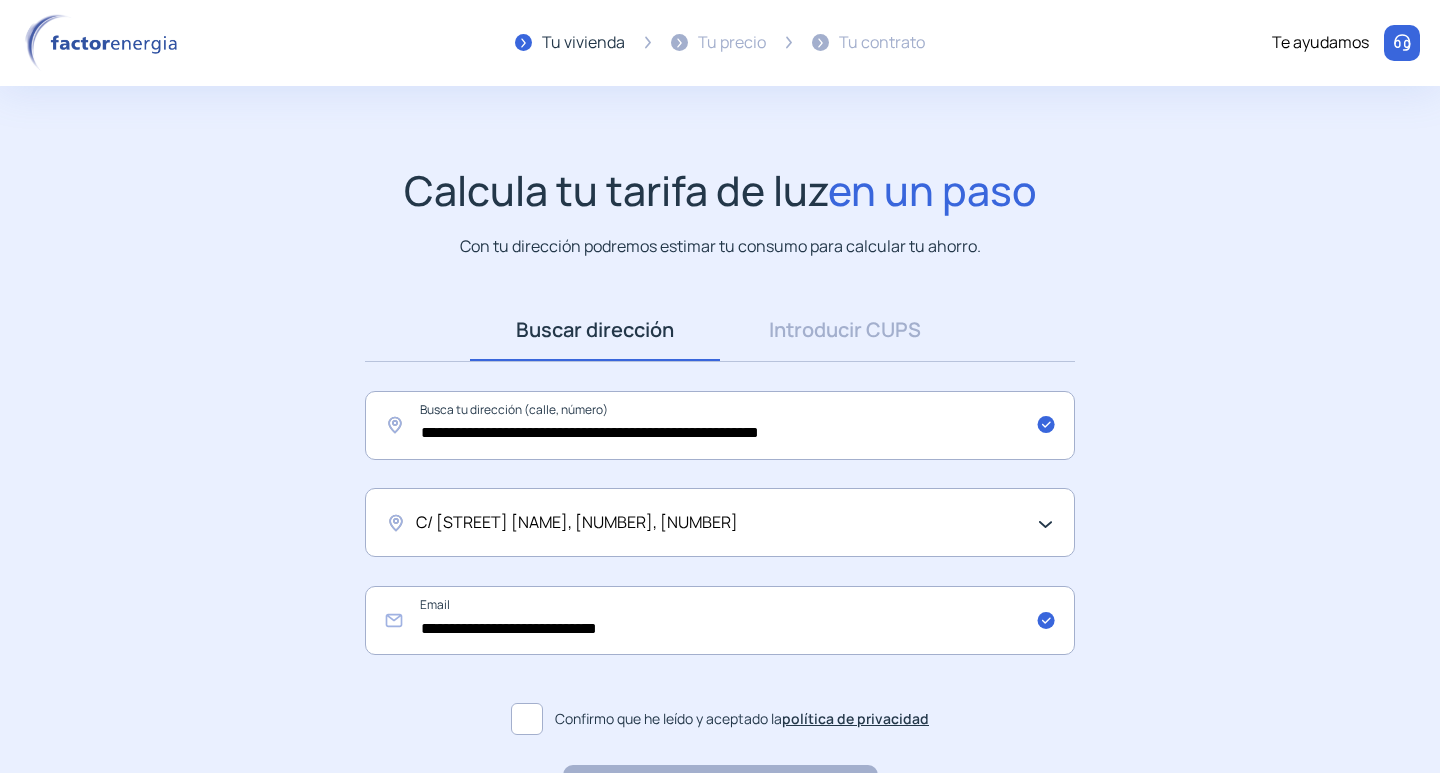 scroll, scrollTop: 150, scrollLeft: 0, axis: vertical 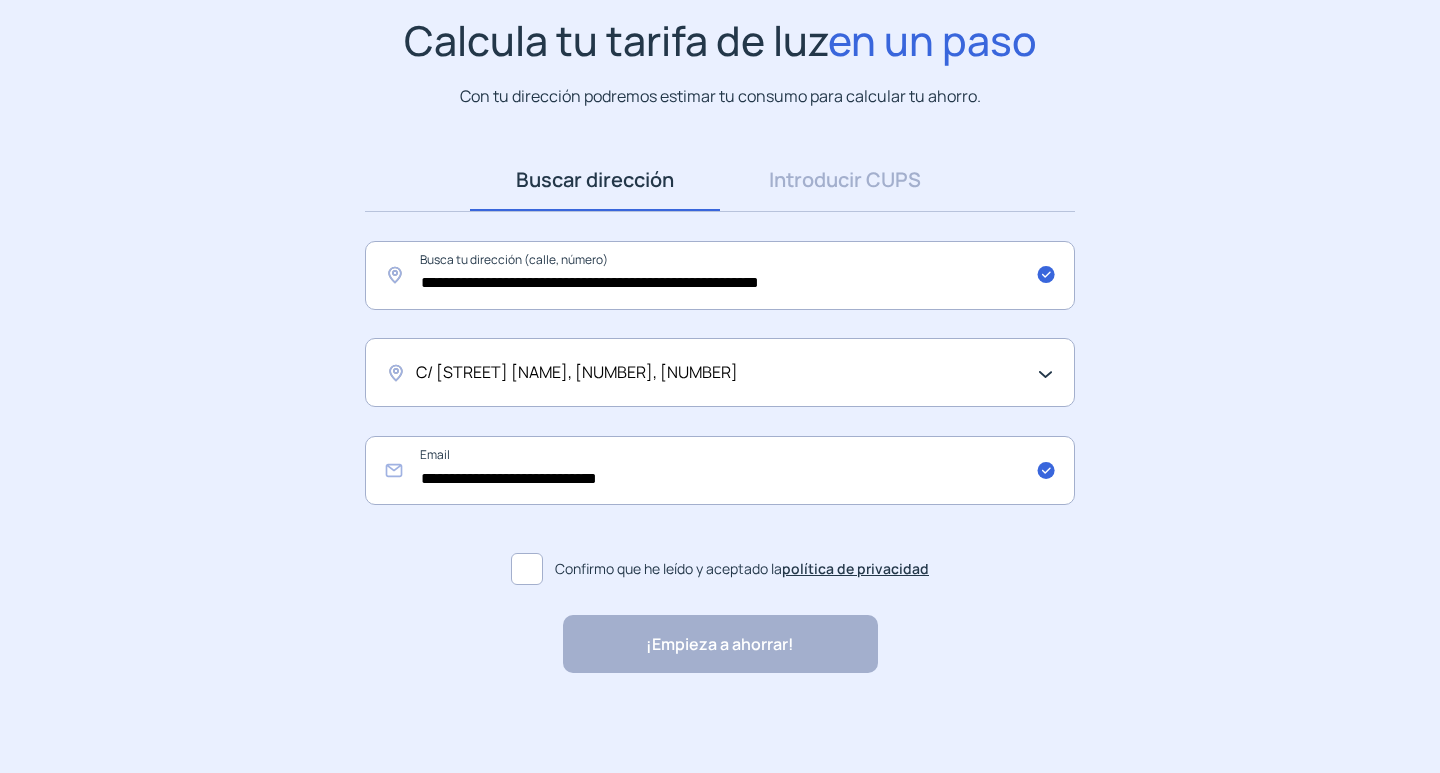 click 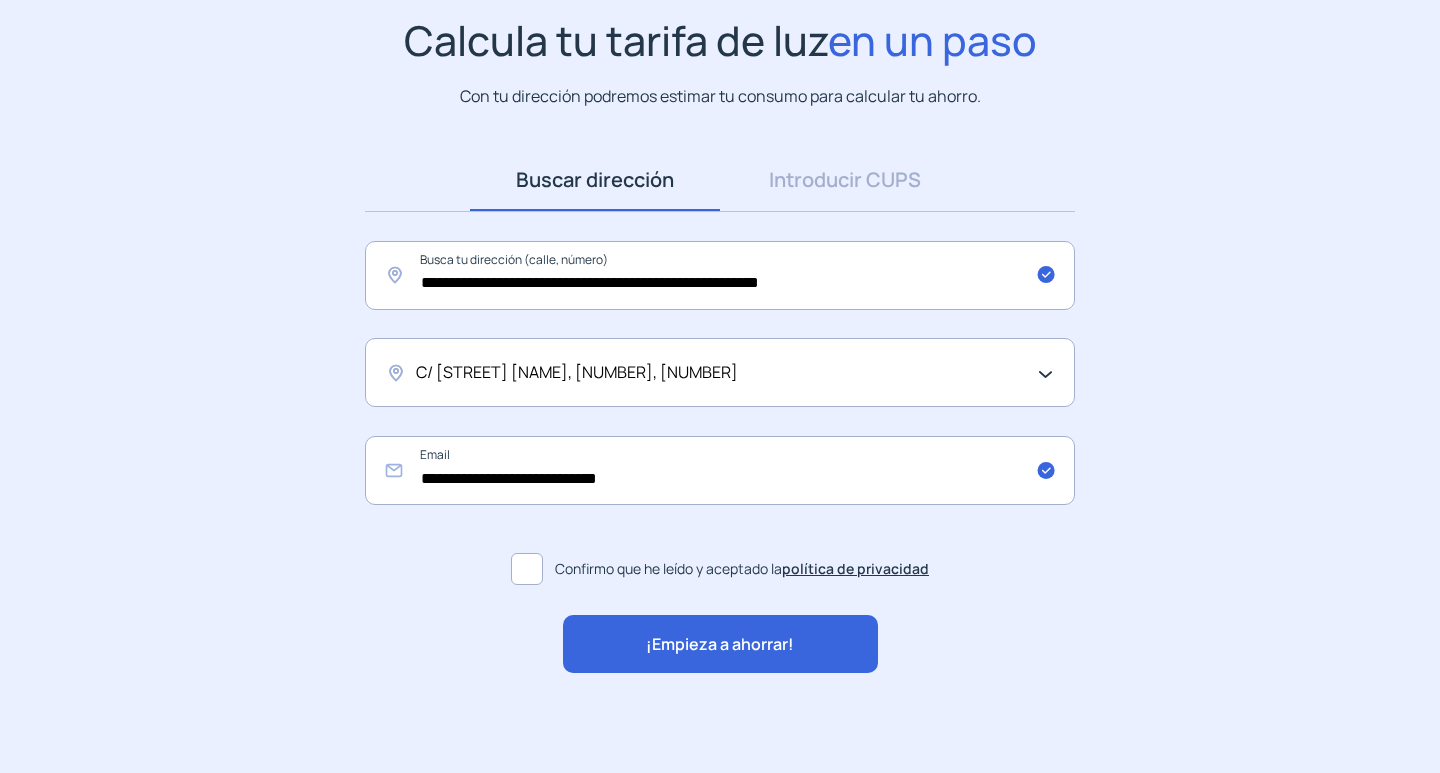 click on "¡Empieza a ahorrar!" 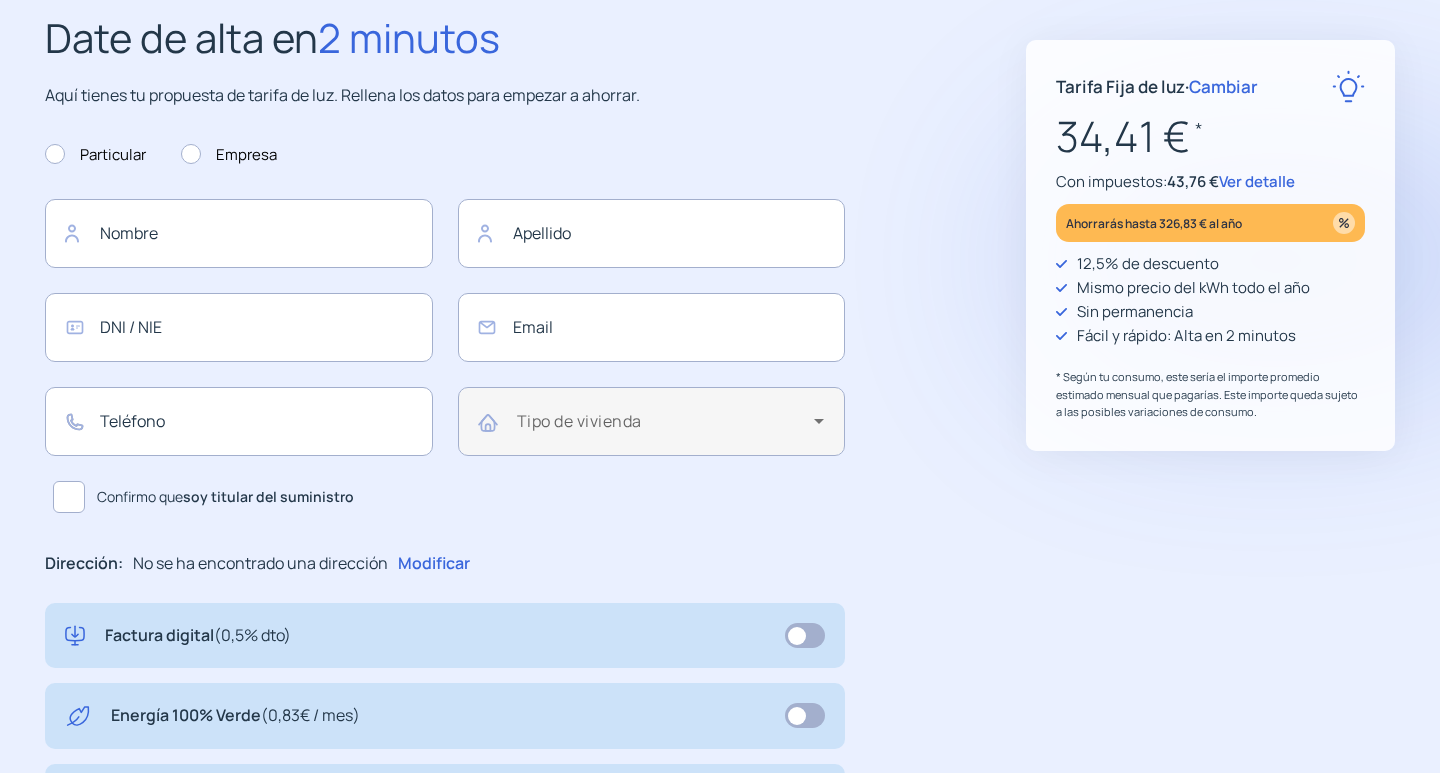 scroll, scrollTop: 0, scrollLeft: 0, axis: both 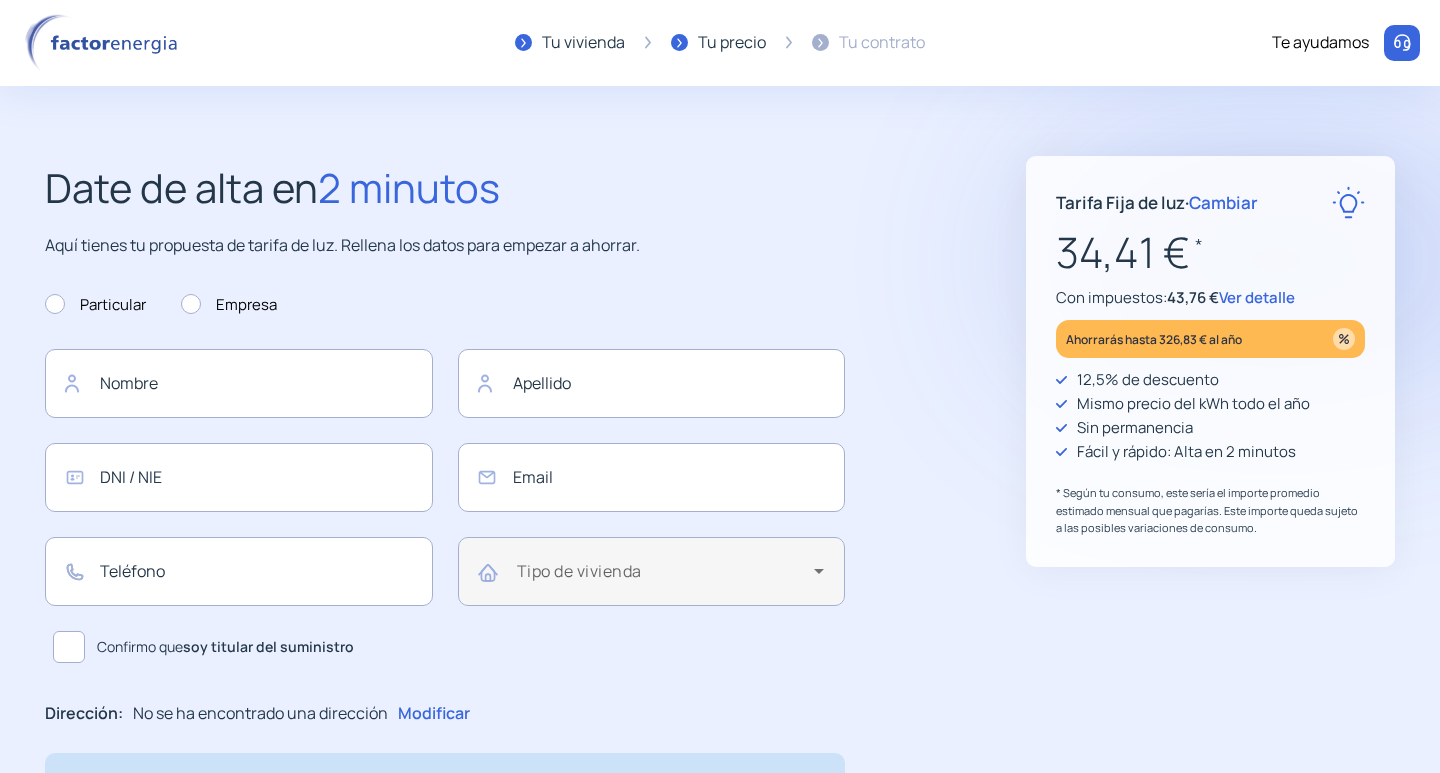 type on "**********" 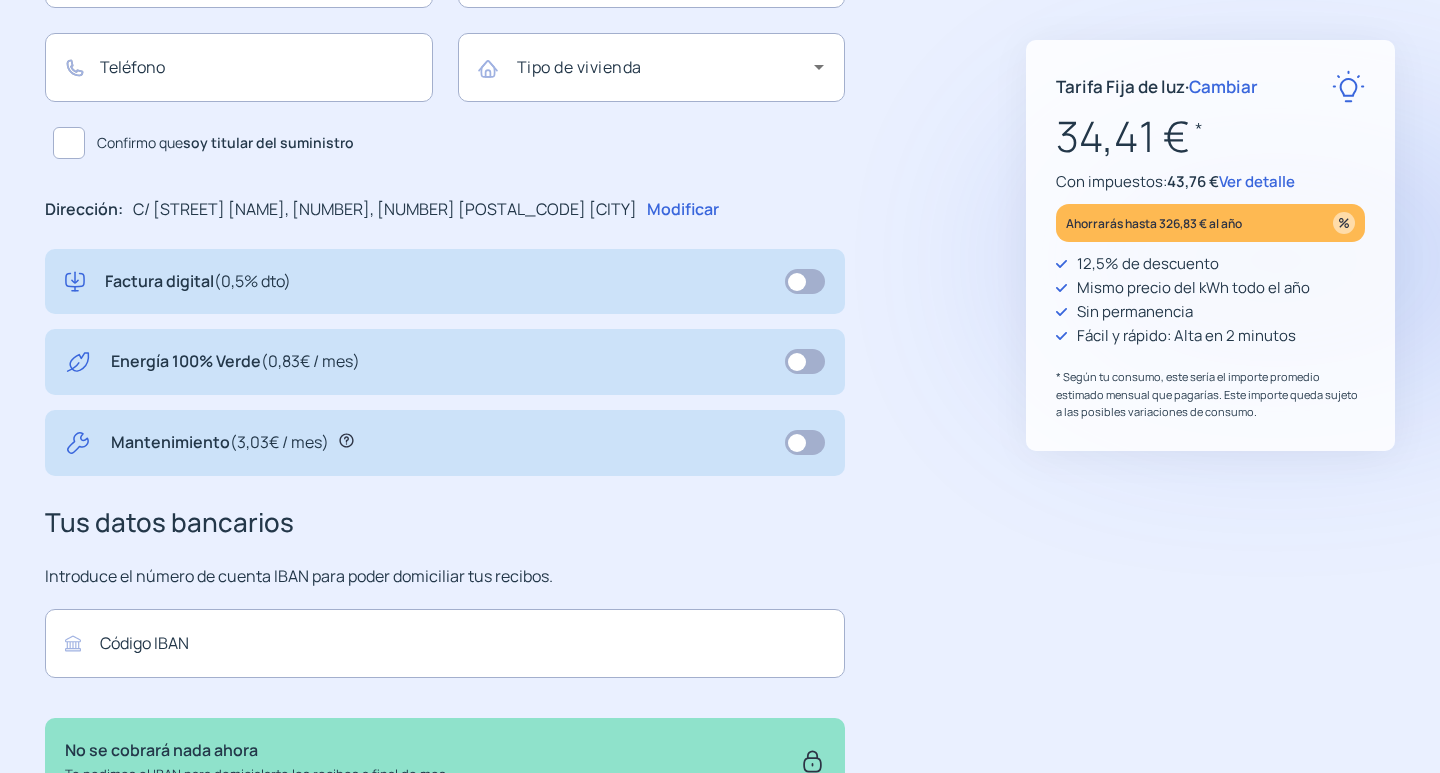 scroll, scrollTop: 104, scrollLeft: 0, axis: vertical 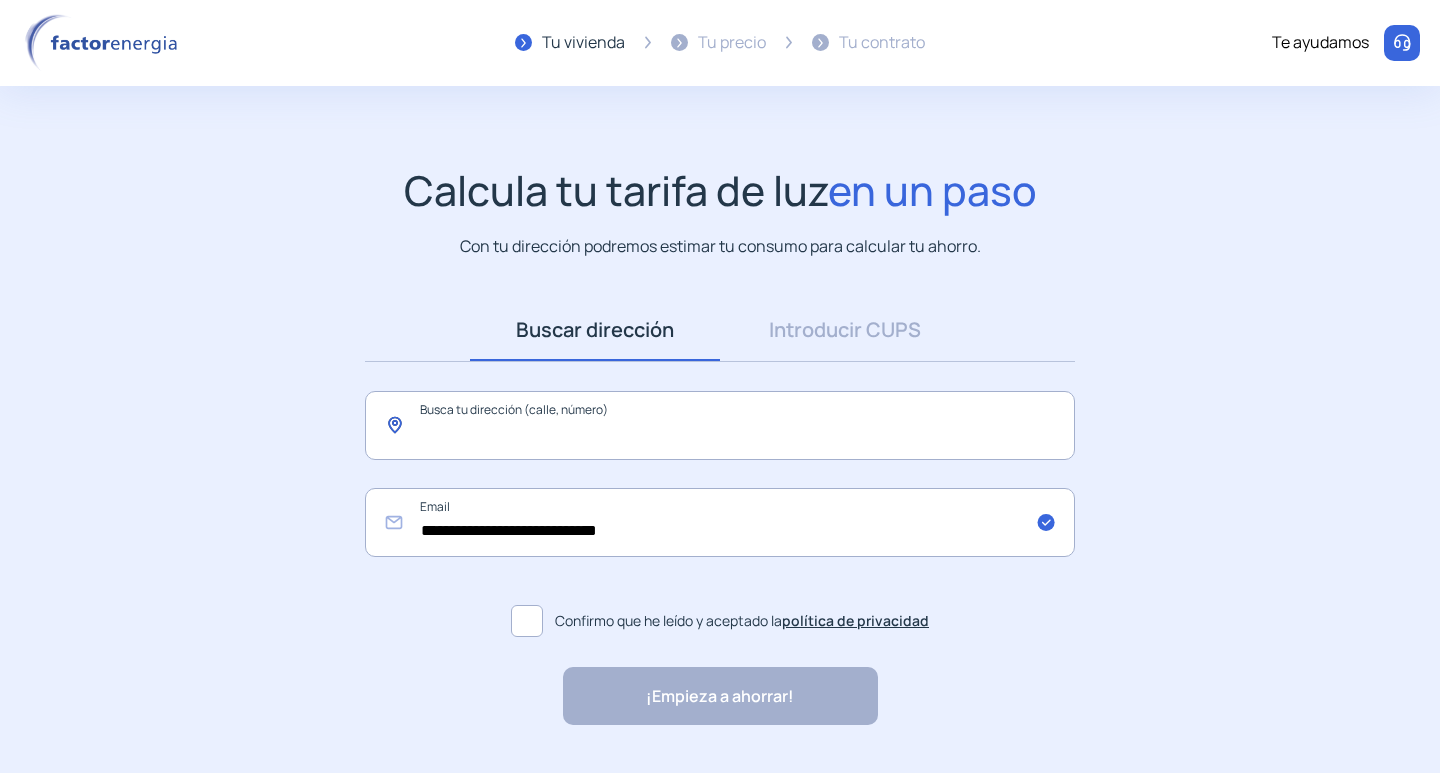 click 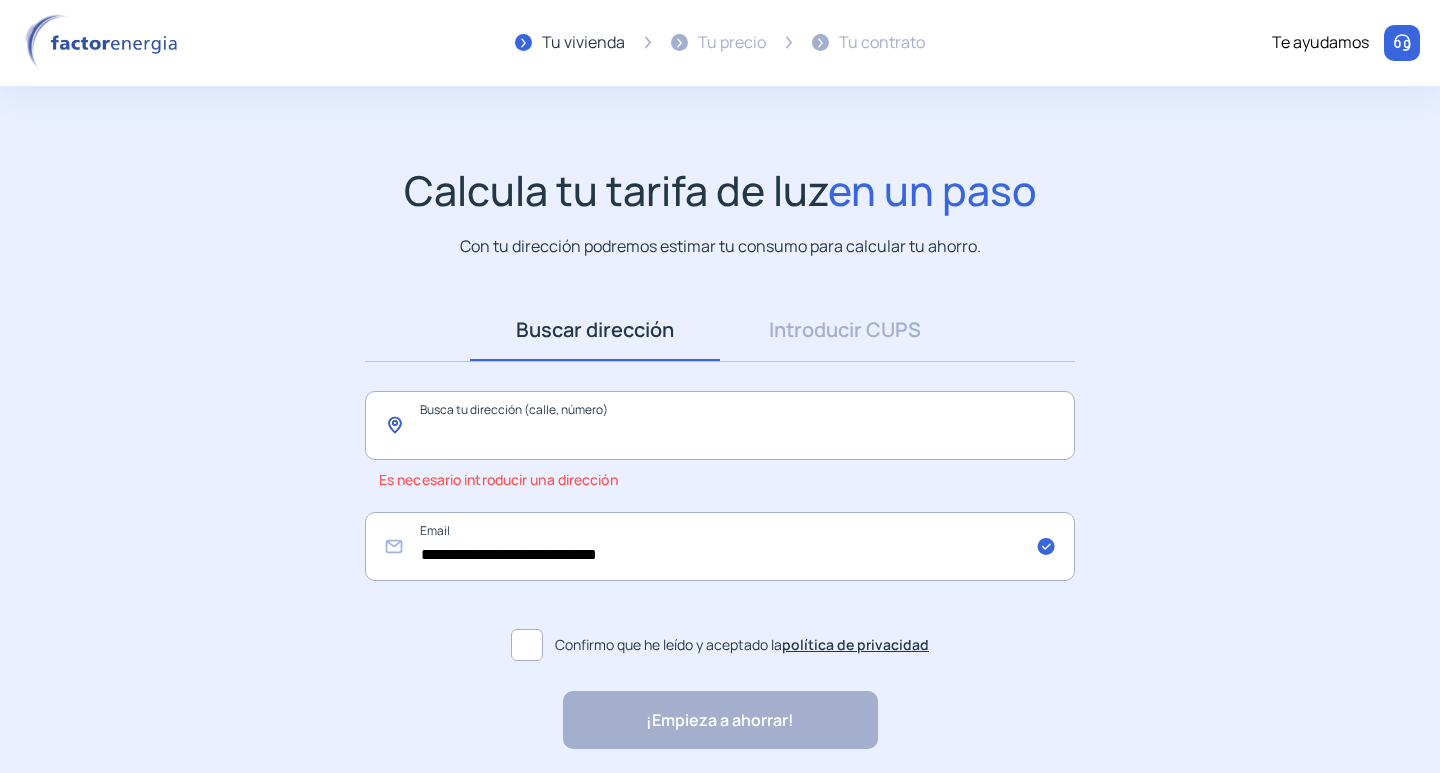 click 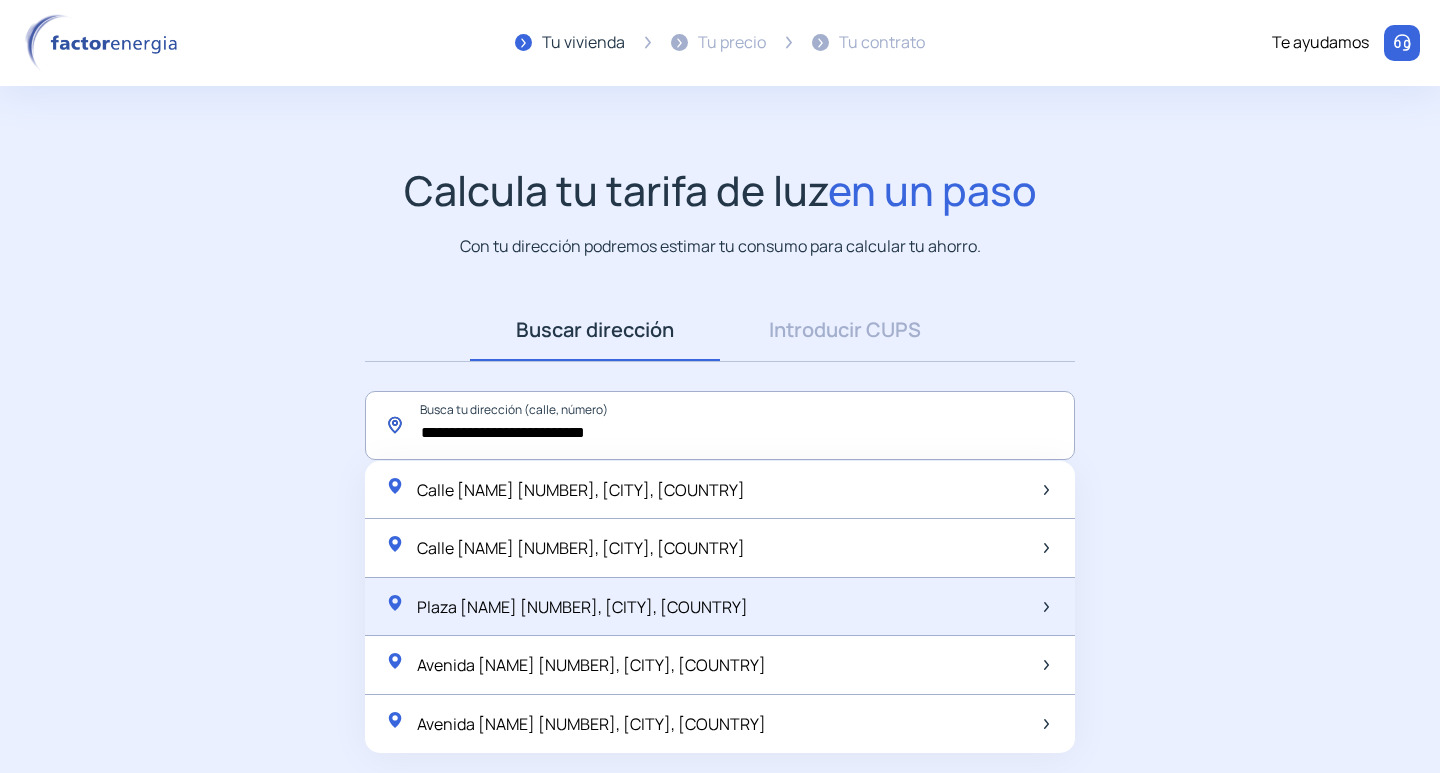 scroll, scrollTop: 52, scrollLeft: 0, axis: vertical 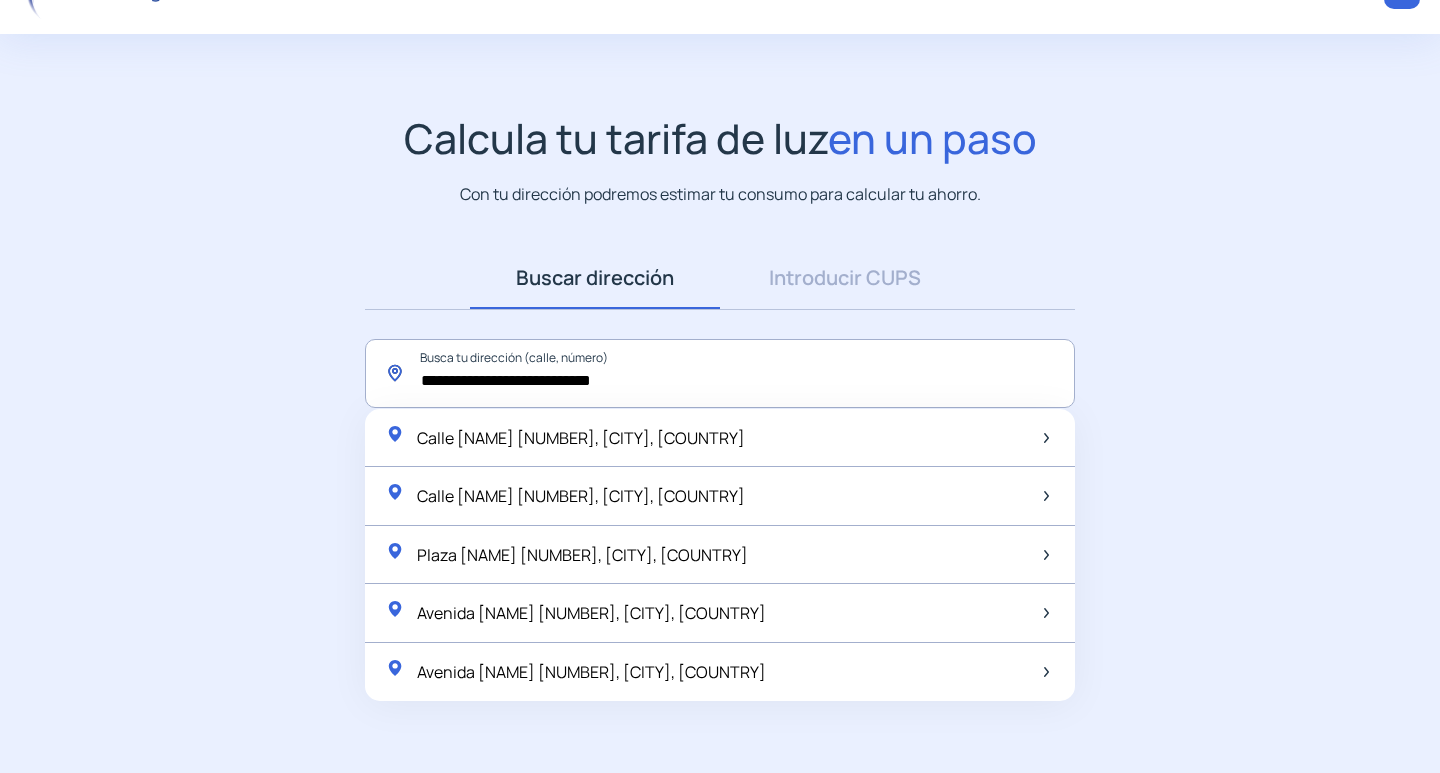 click on "**********" 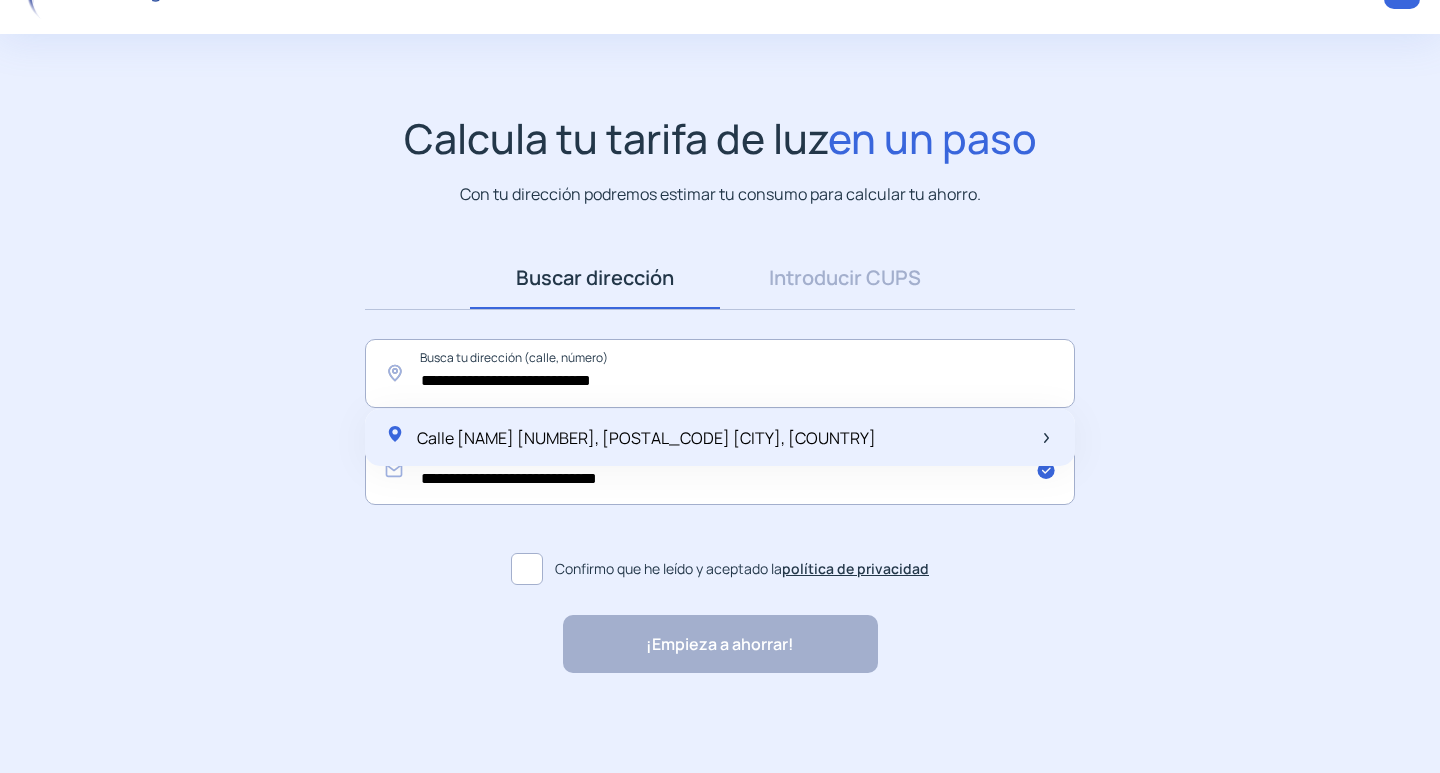 click on "Calle [NAME] [NUMBER], [POSTAL_CODE] [CITY], [COUNTRY]" 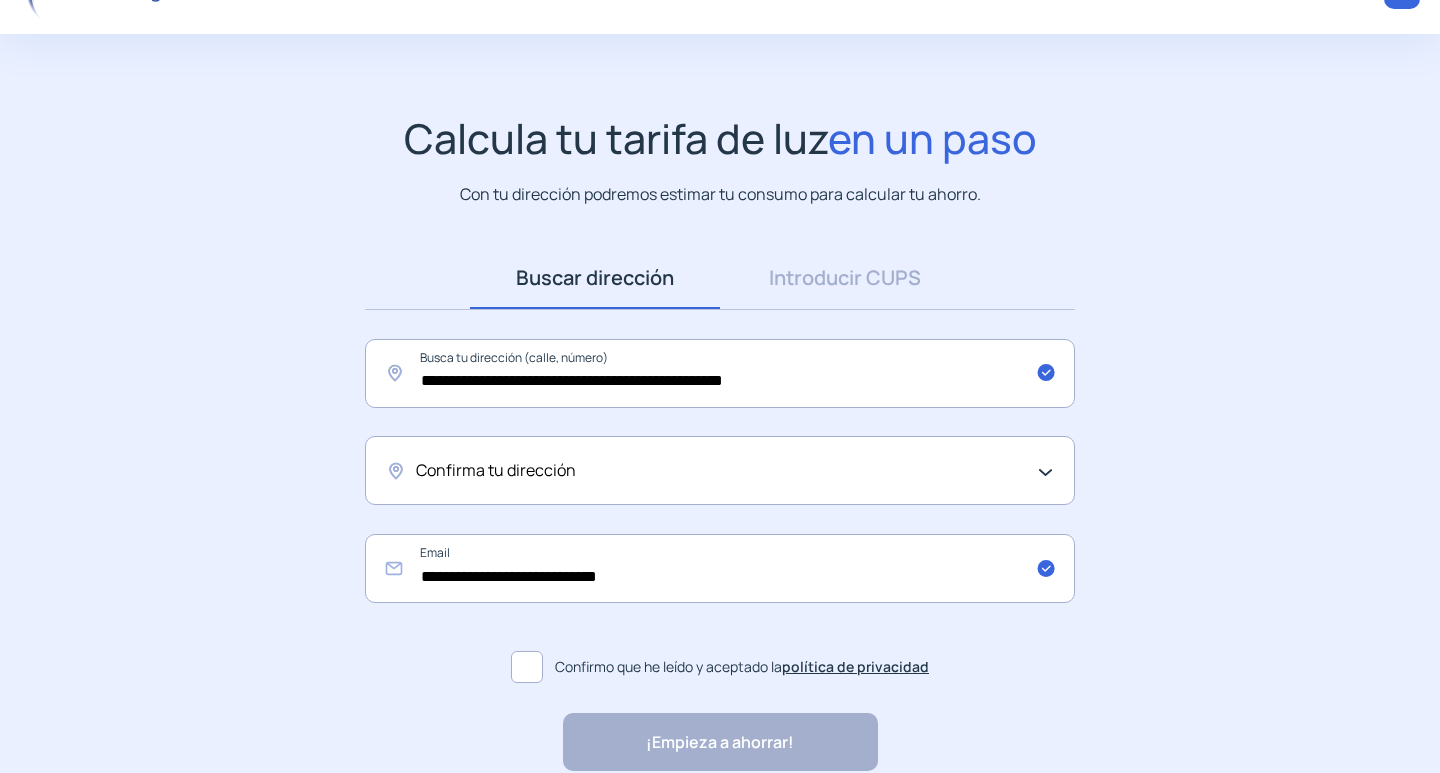 click on "Confirma tu dirección" 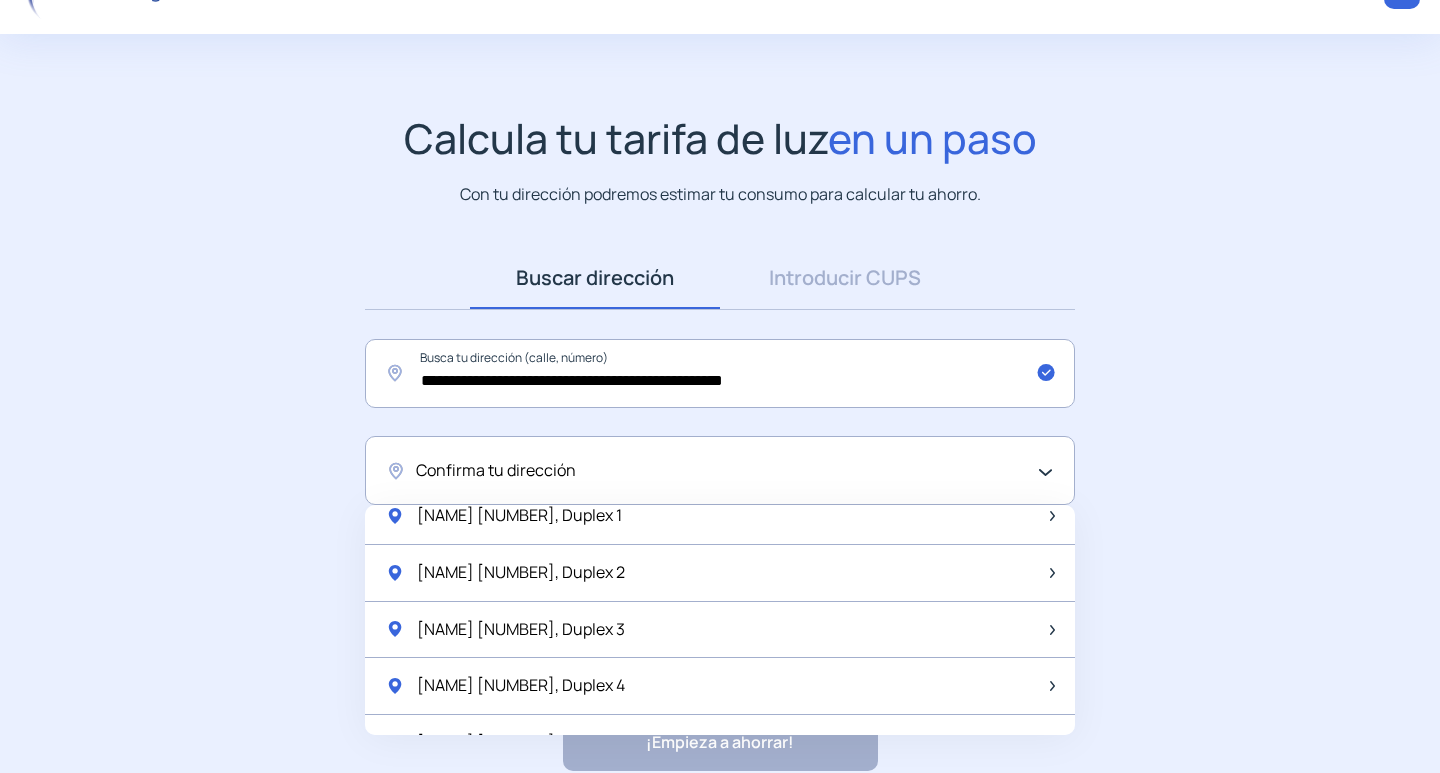 scroll, scrollTop: 0, scrollLeft: 0, axis: both 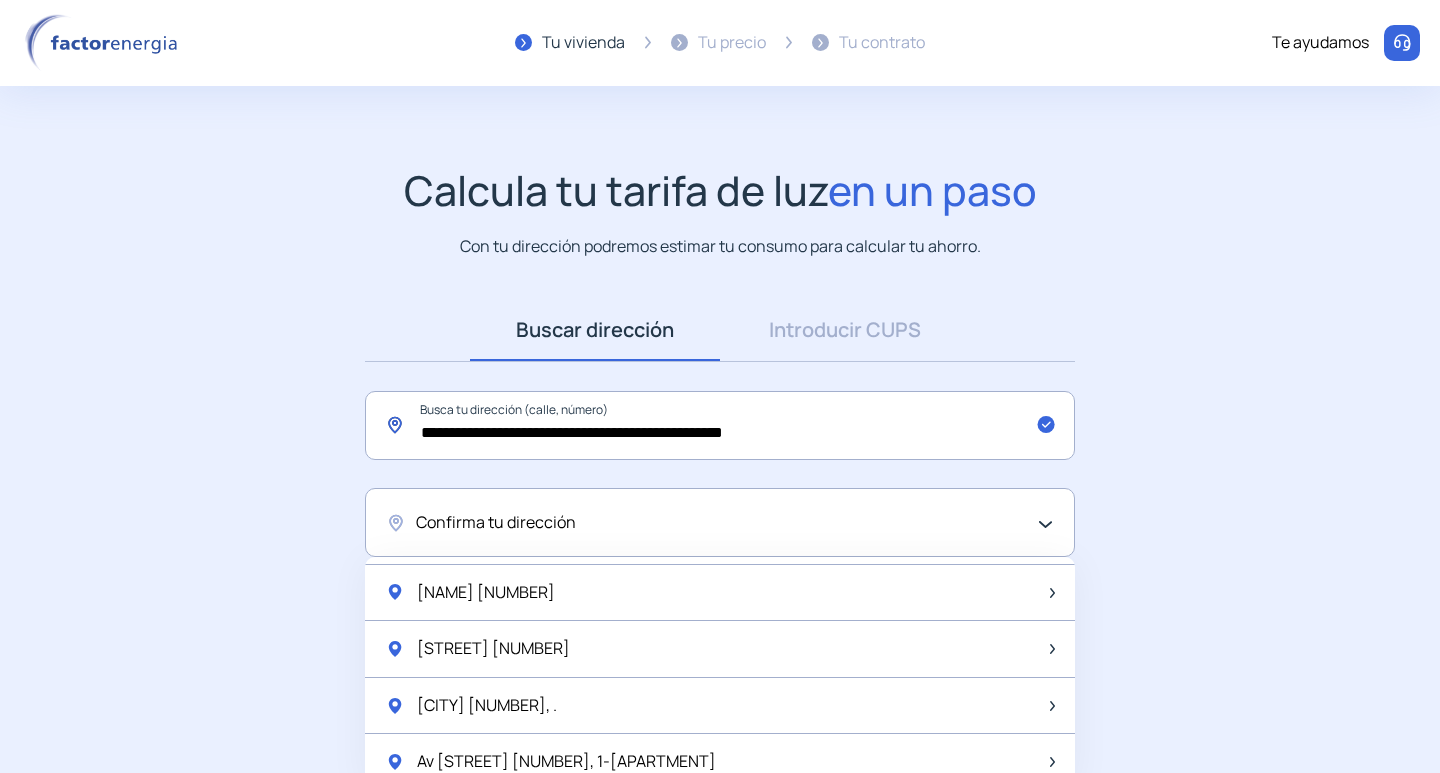 drag, startPoint x: 681, startPoint y: 427, endPoint x: 637, endPoint y: 435, distance: 44.72136 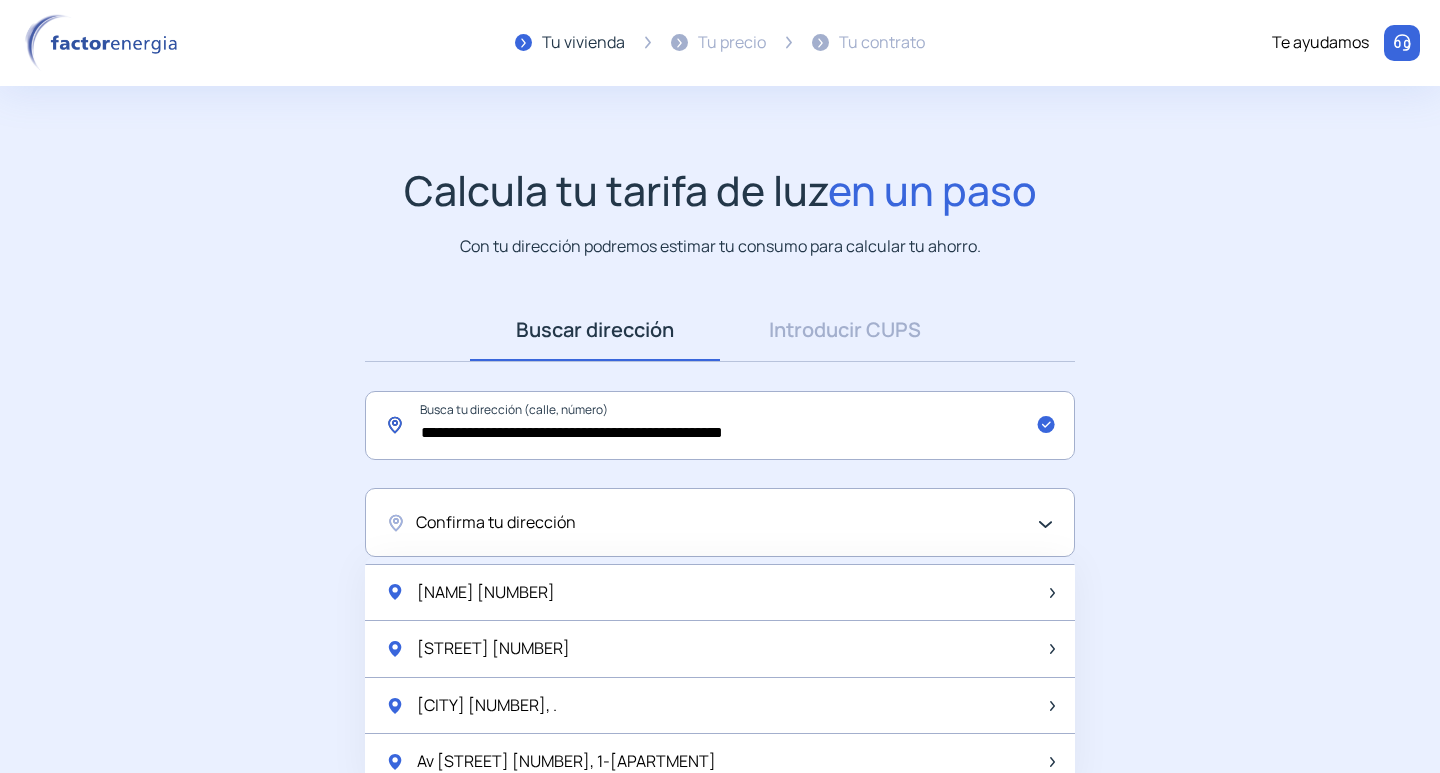 scroll, scrollTop: 2400, scrollLeft: 0, axis: vertical 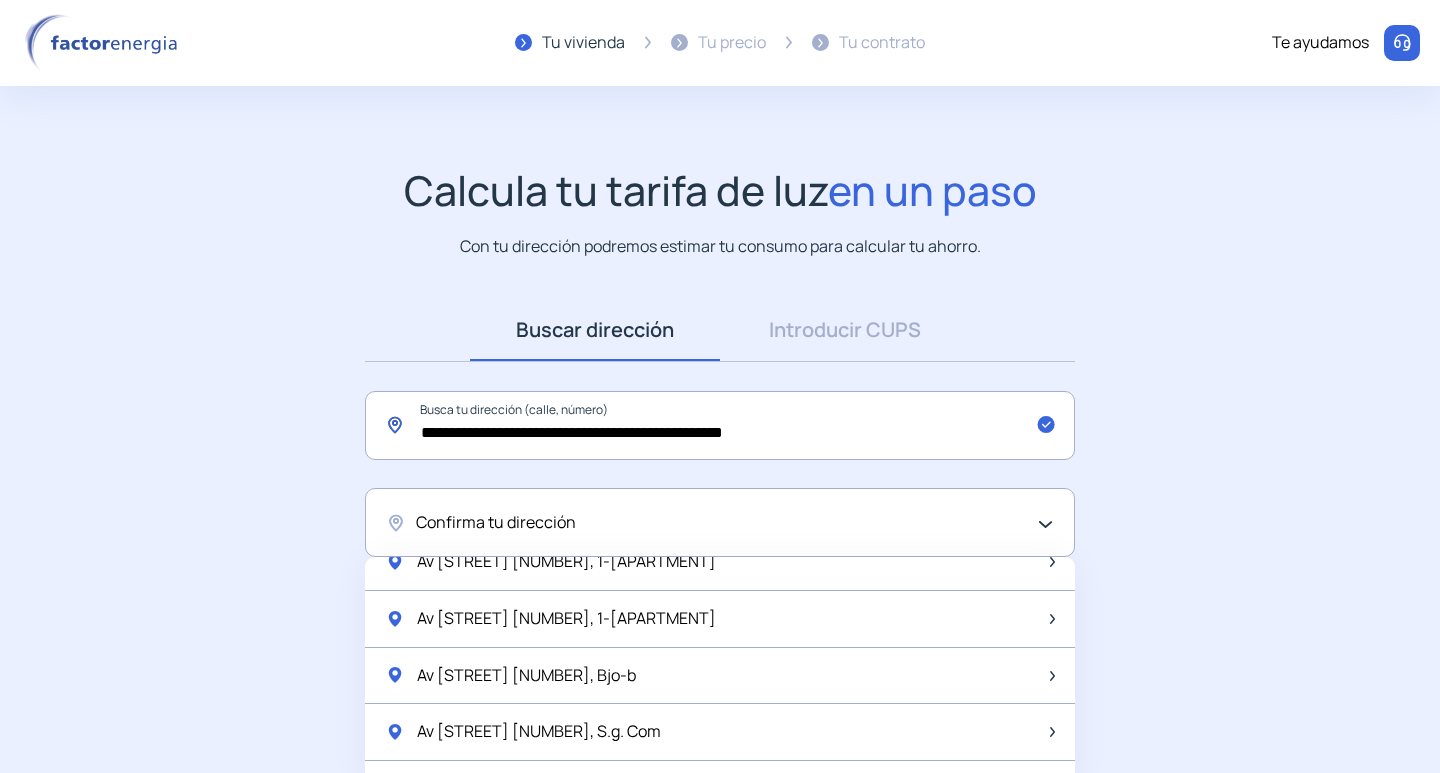 click on "**********" 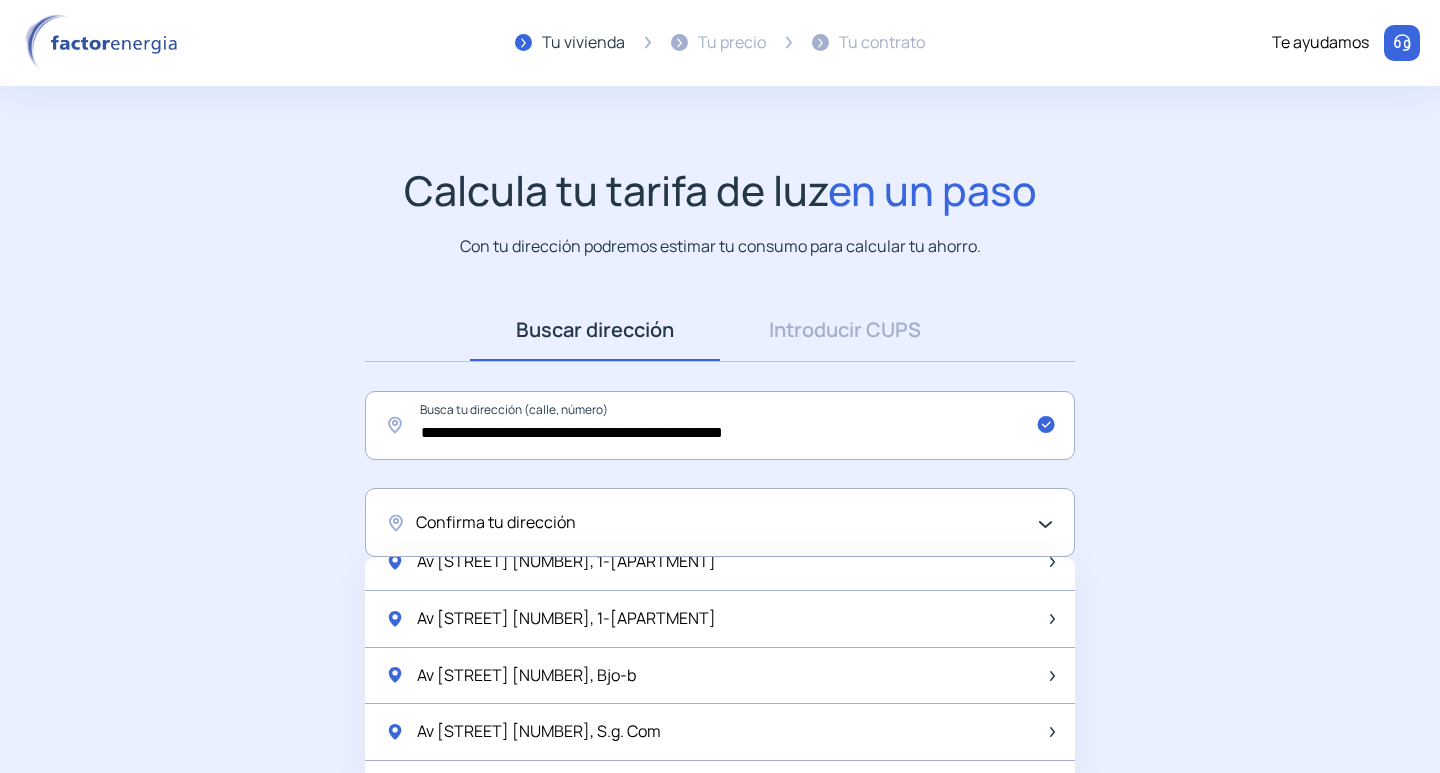 click on "**********" 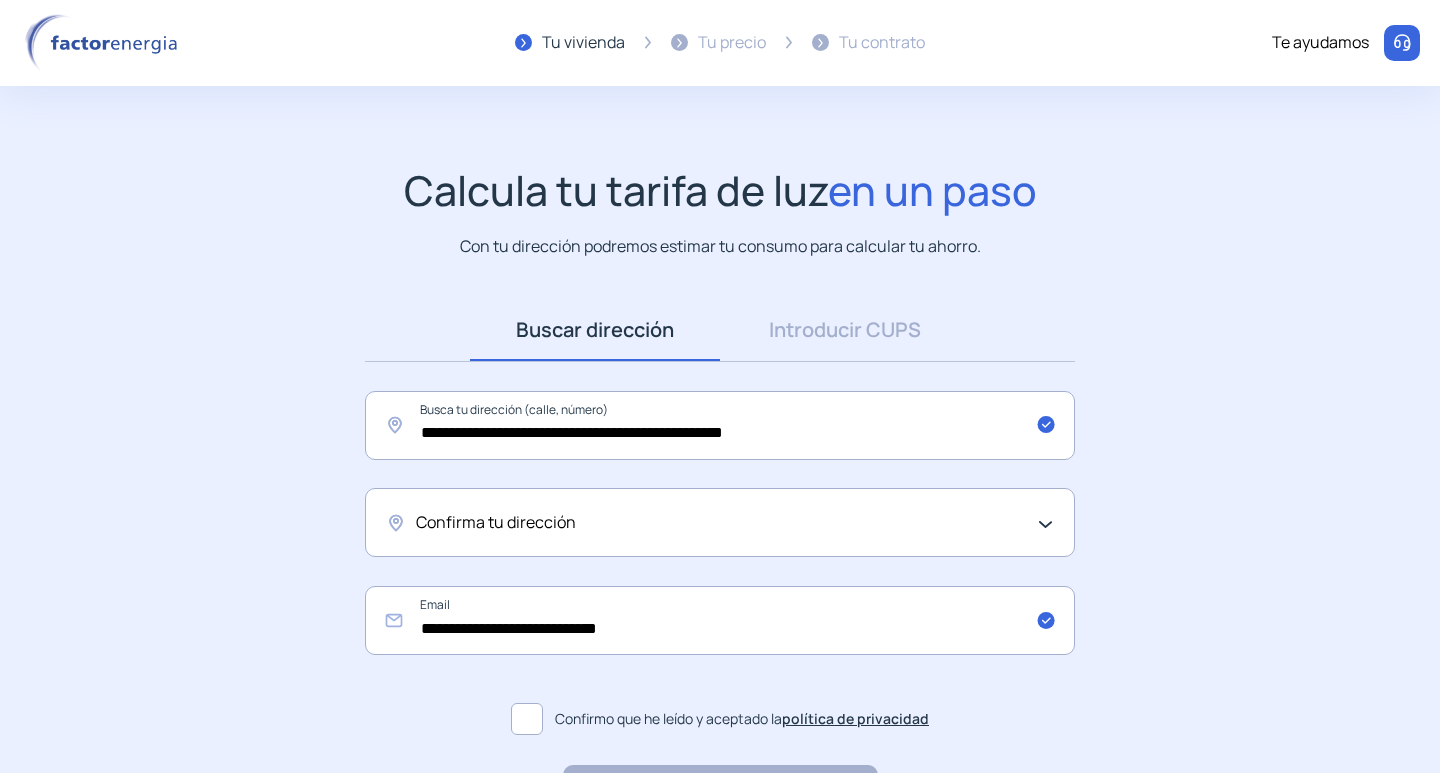 click on "**********" 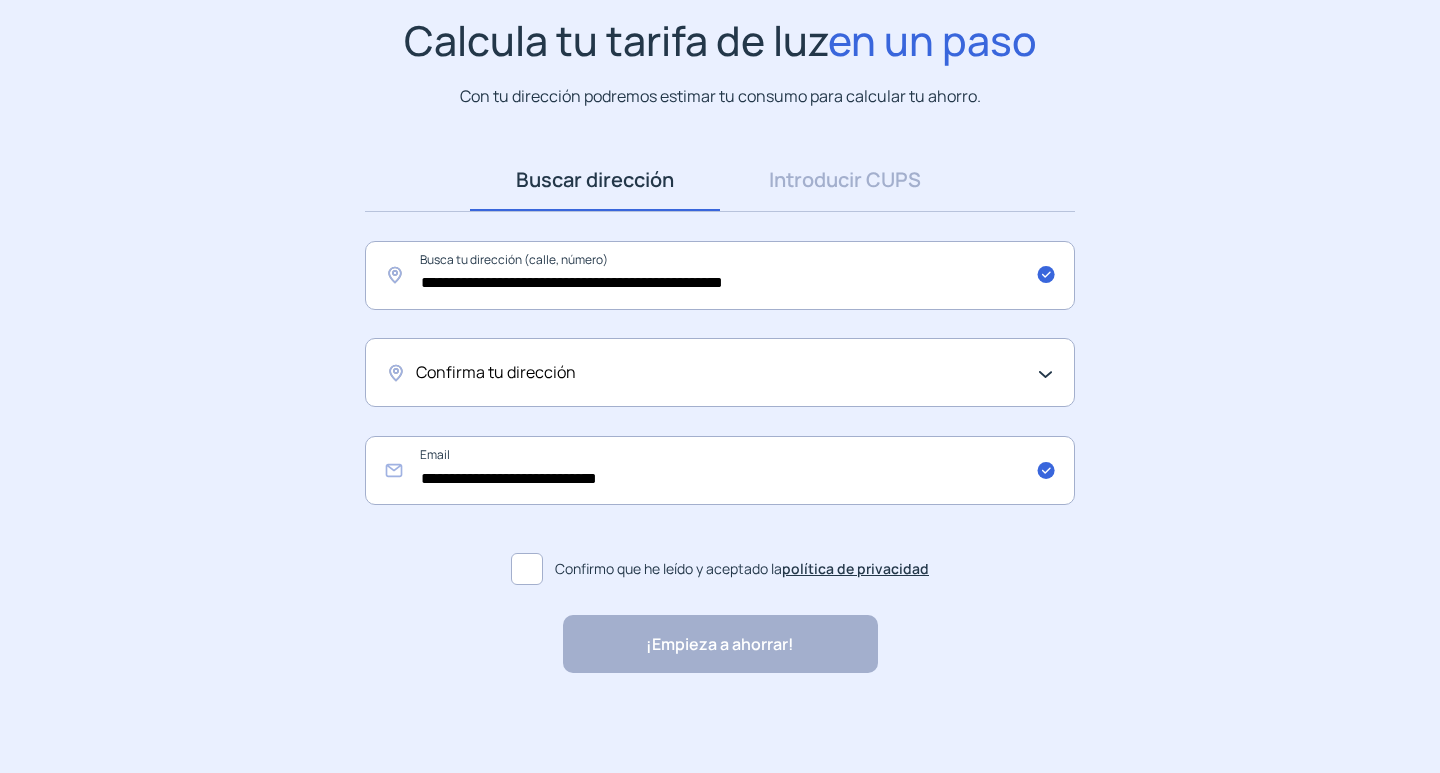click on "Confirma tu dirección" 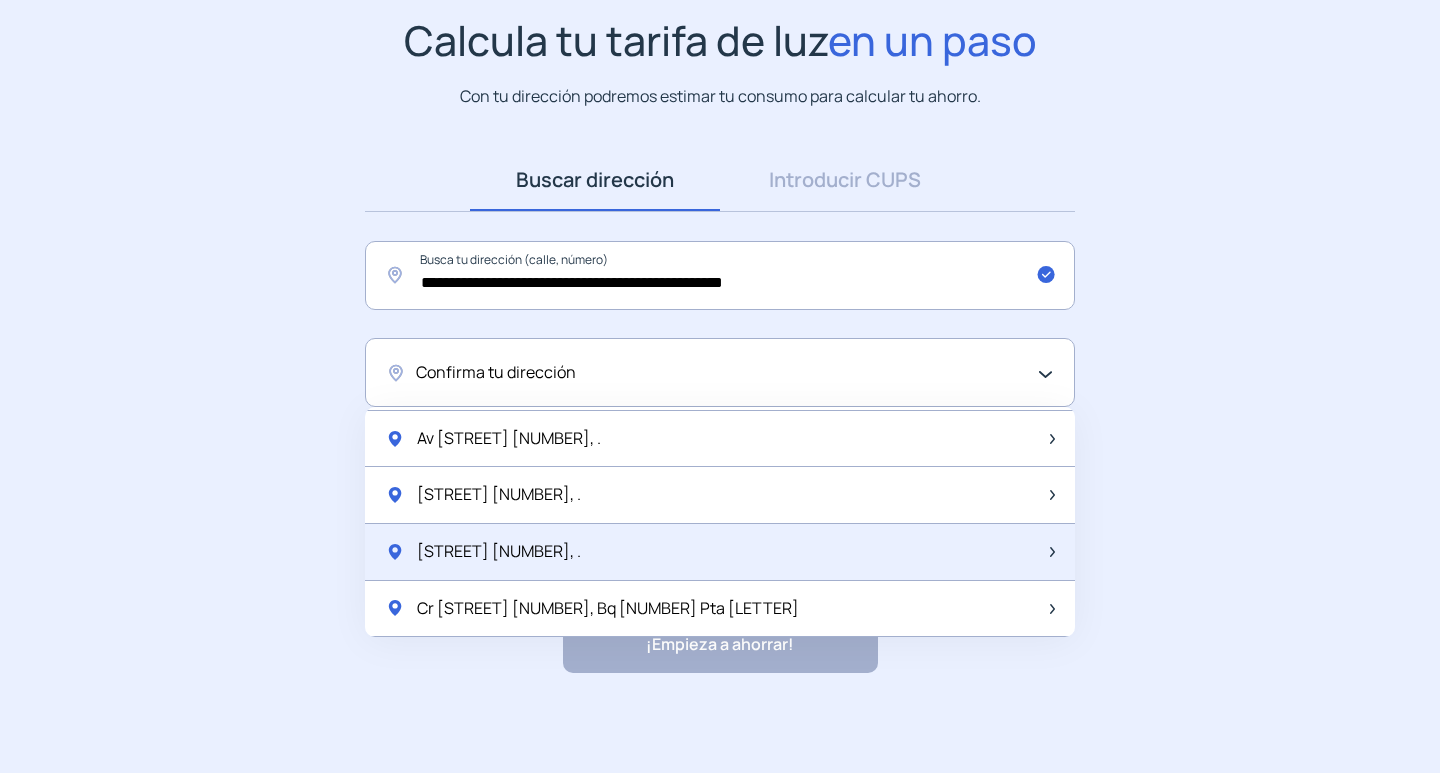 scroll, scrollTop: 2655, scrollLeft: 0, axis: vertical 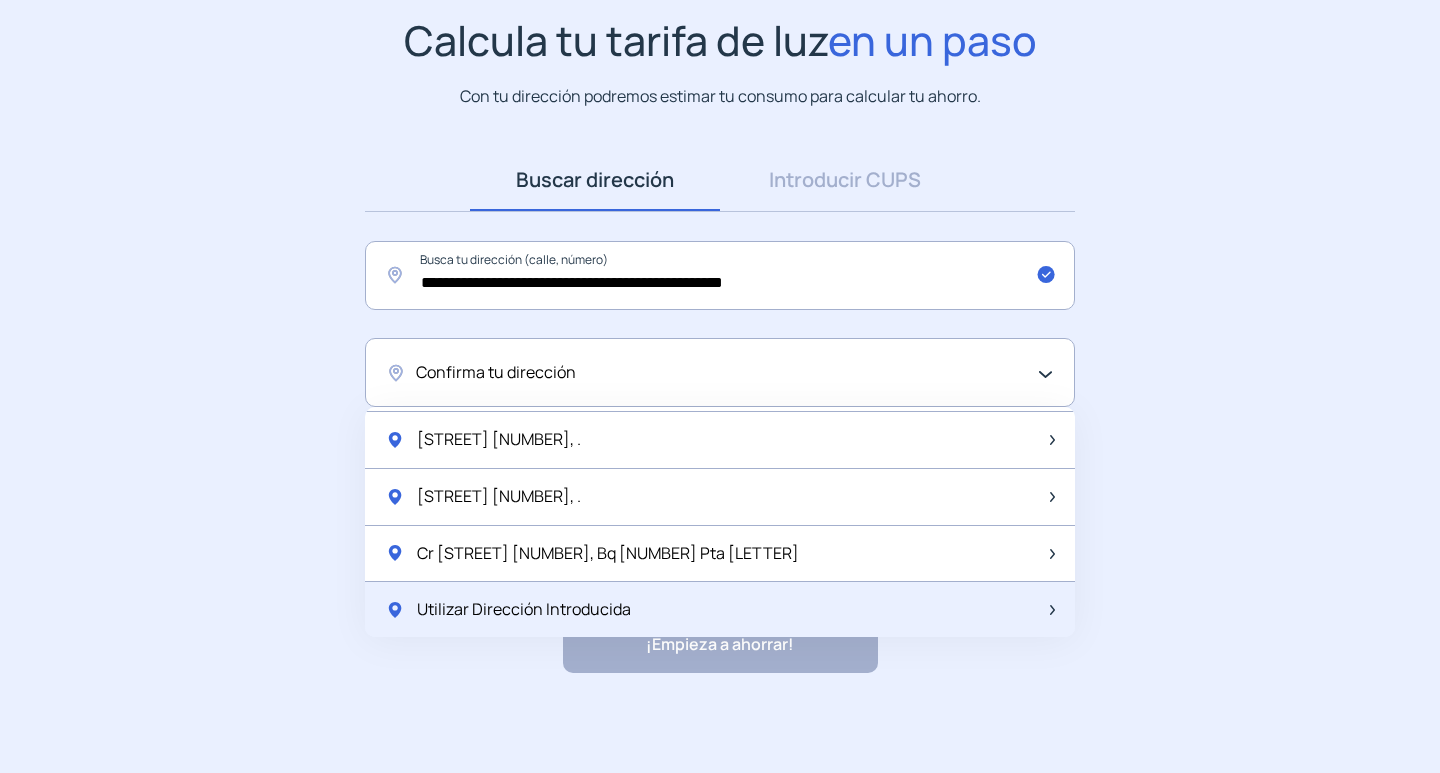 click on "Utilizar Dirección Introducida" 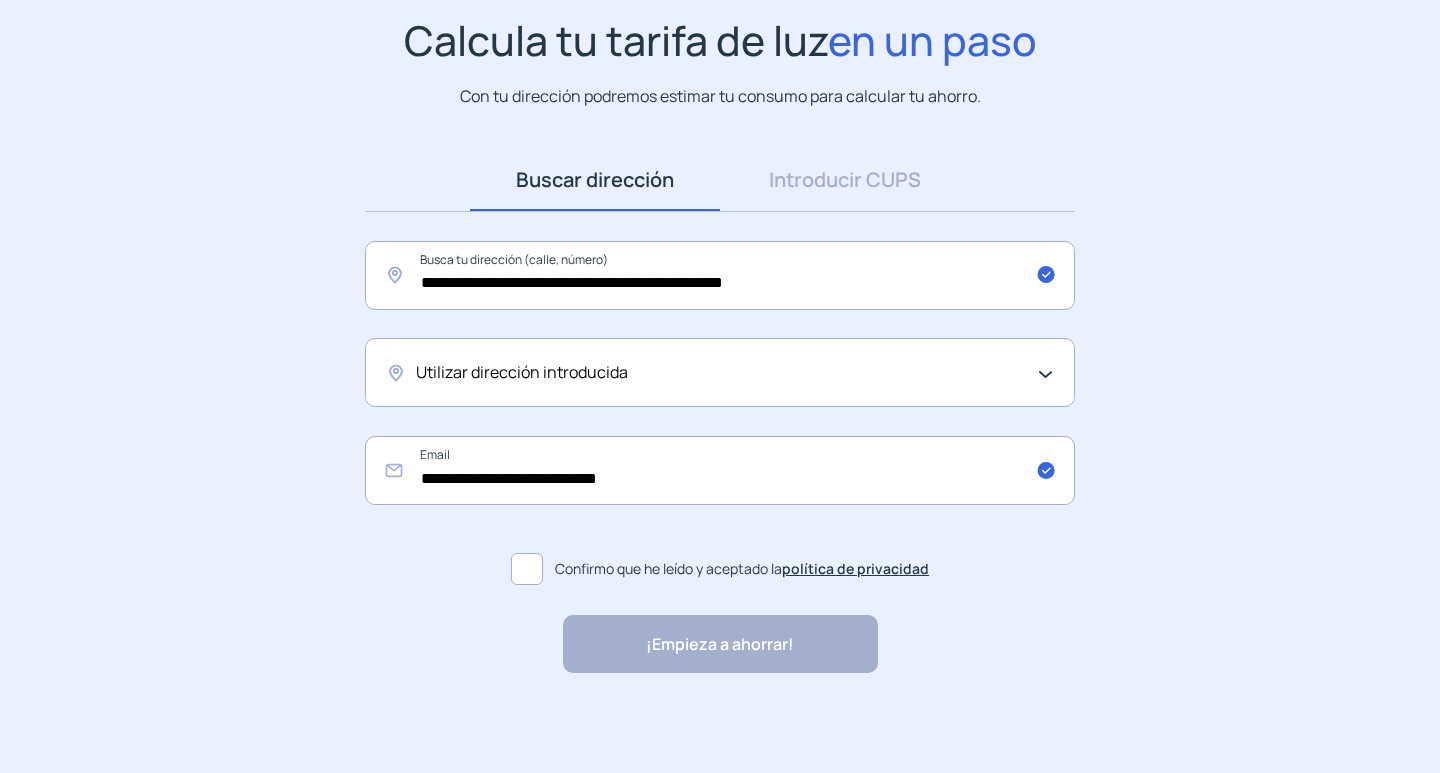 click on "Utilizar dirección introducida" 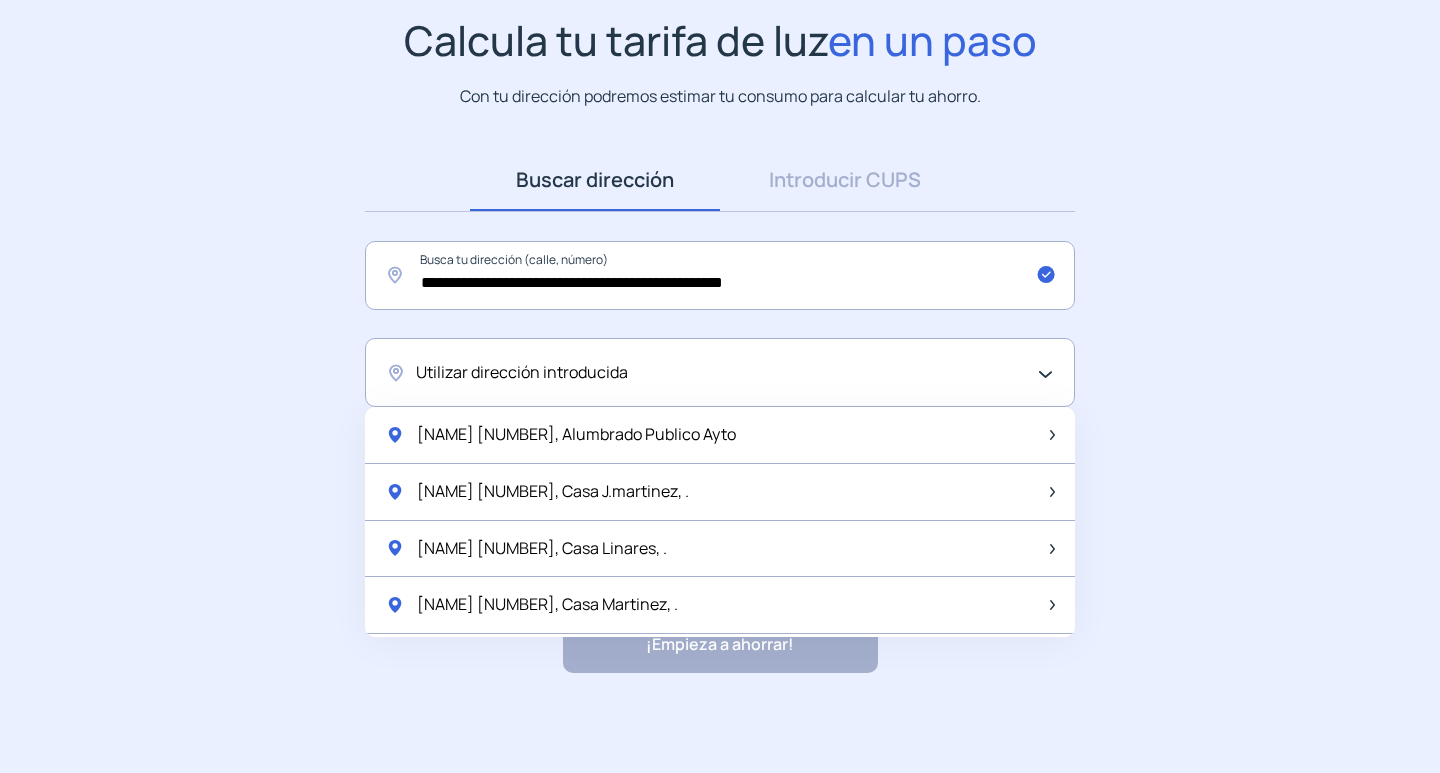 click on "**********" 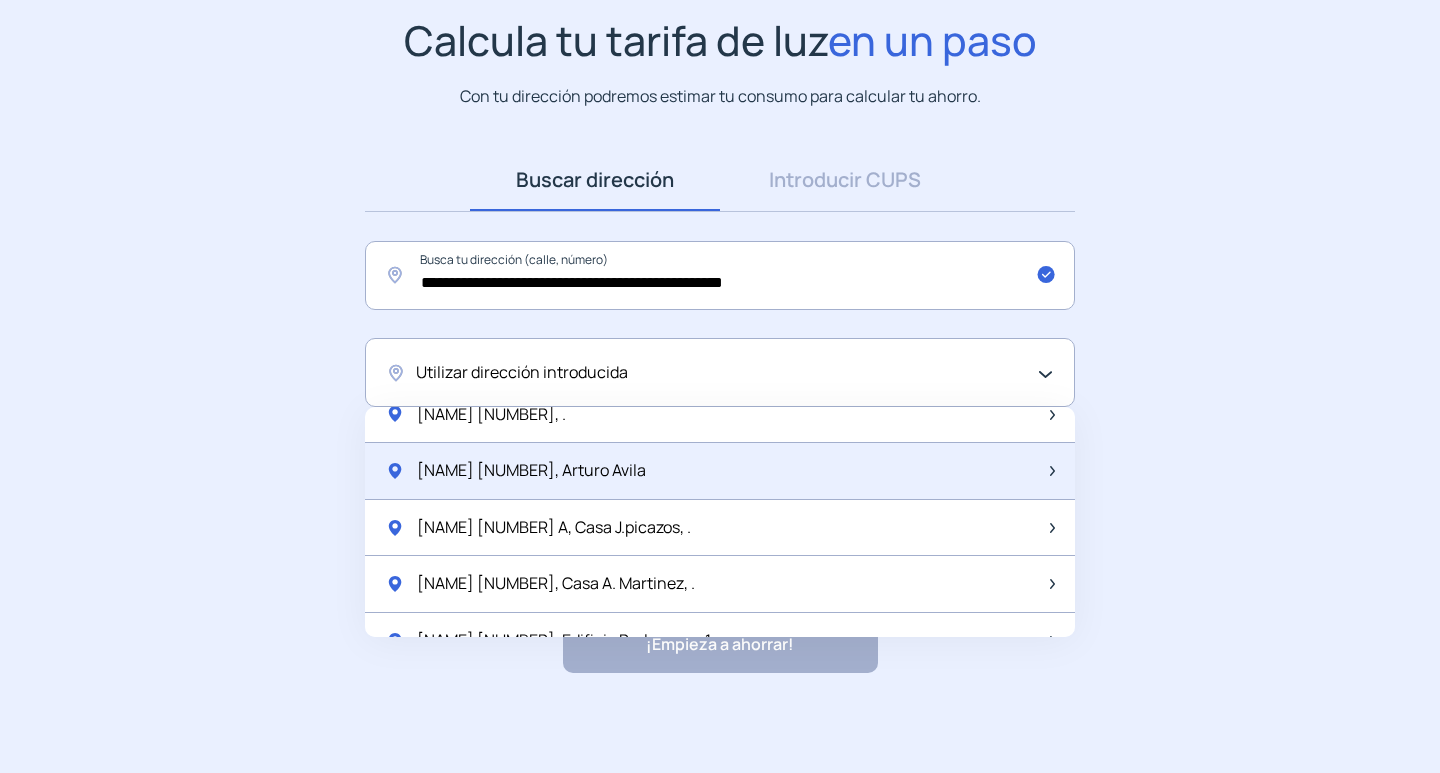 scroll, scrollTop: 800, scrollLeft: 0, axis: vertical 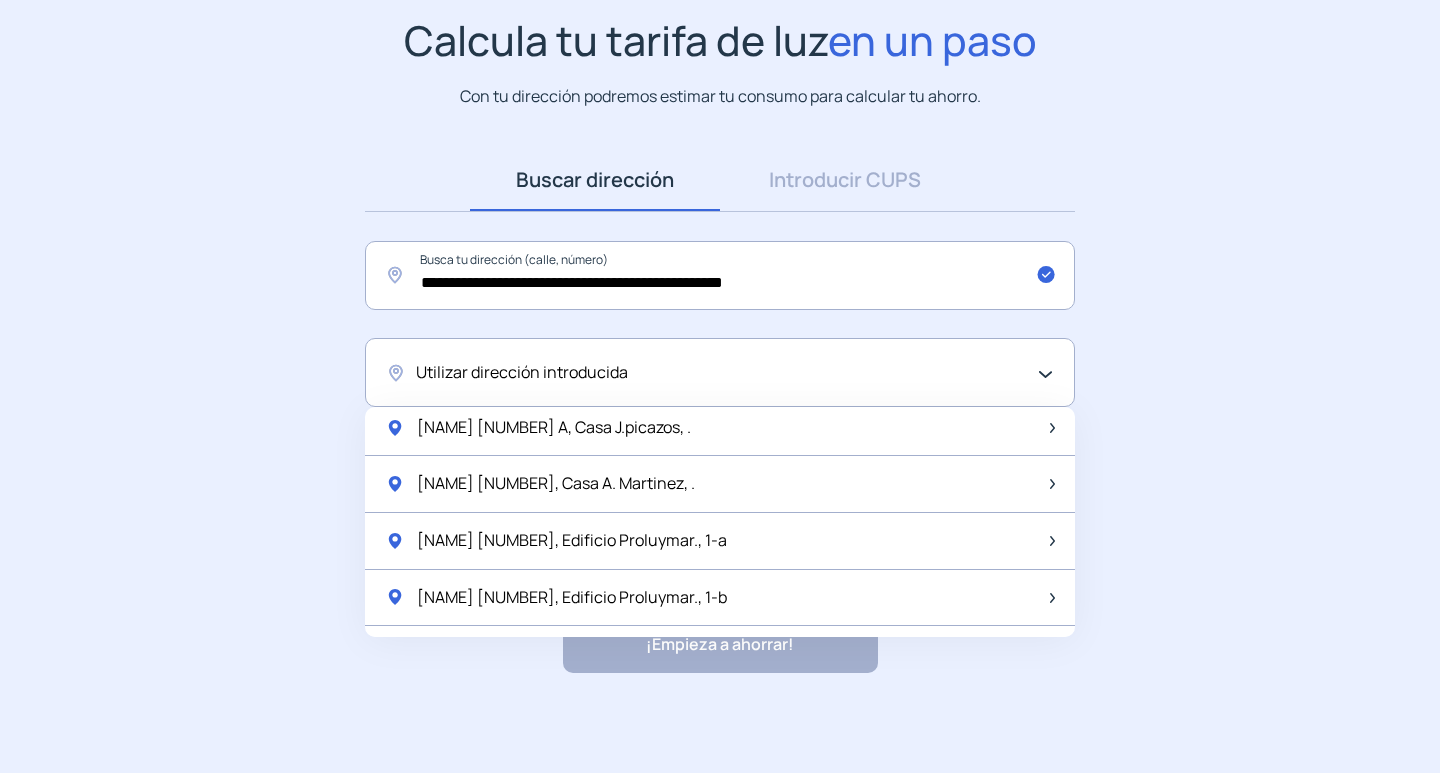 click on "**********" 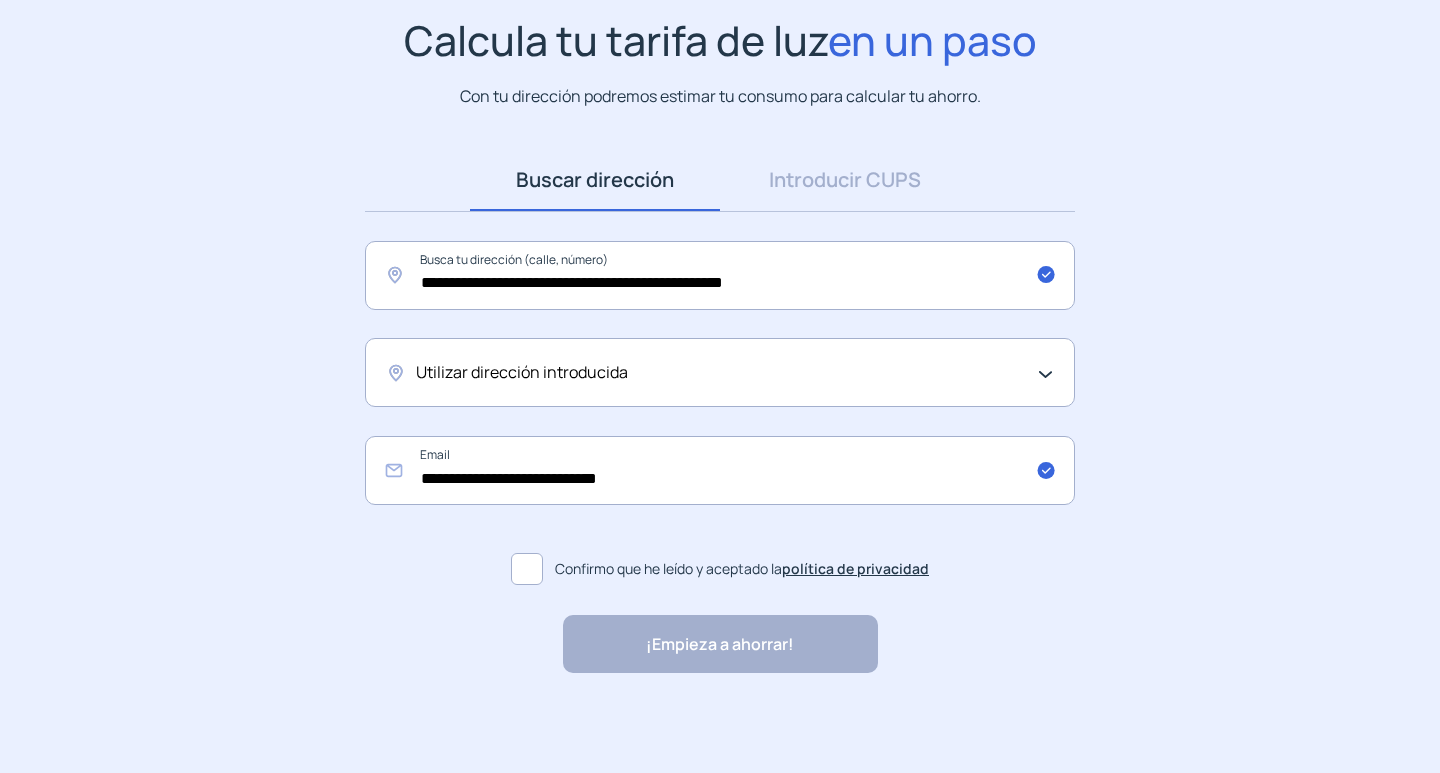 click 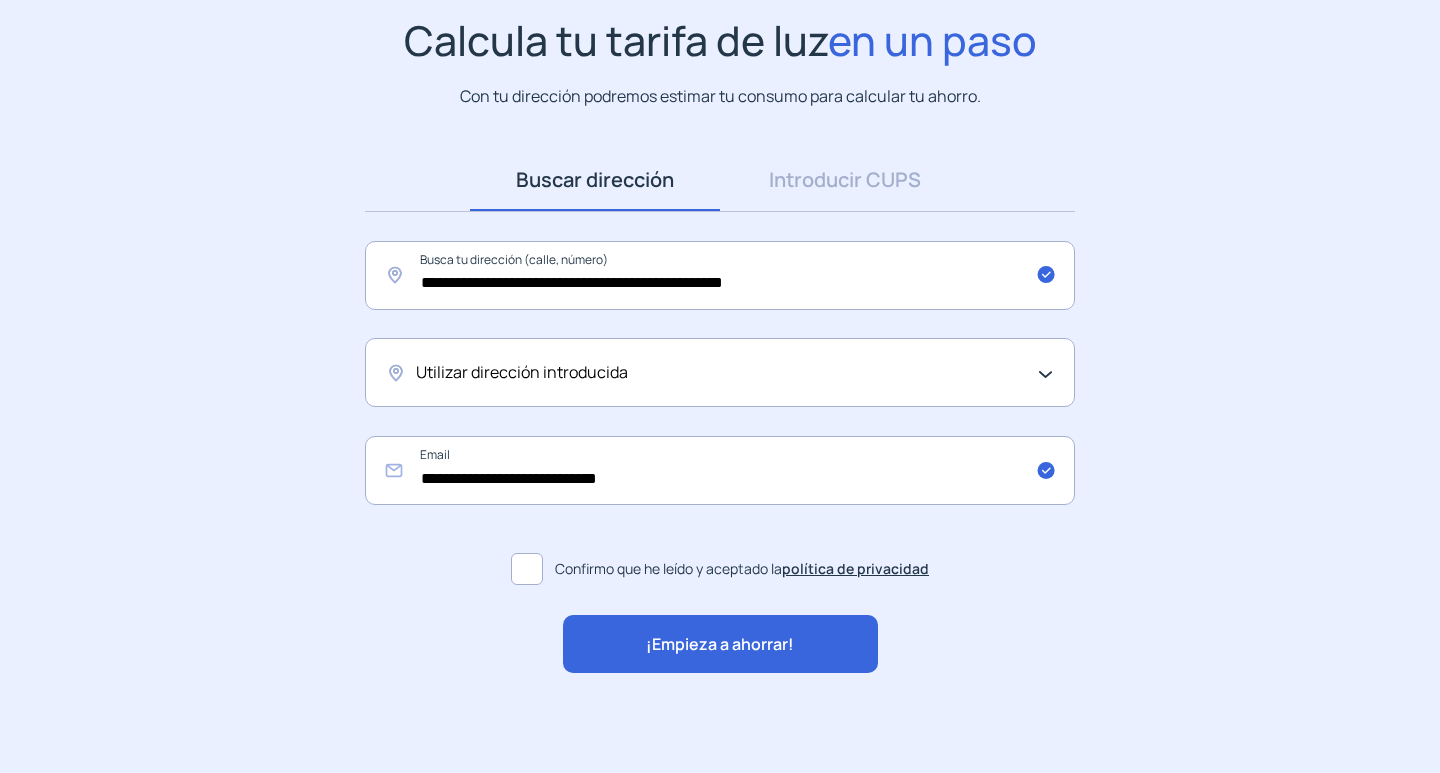 click on "¡Empieza a ahorrar!" 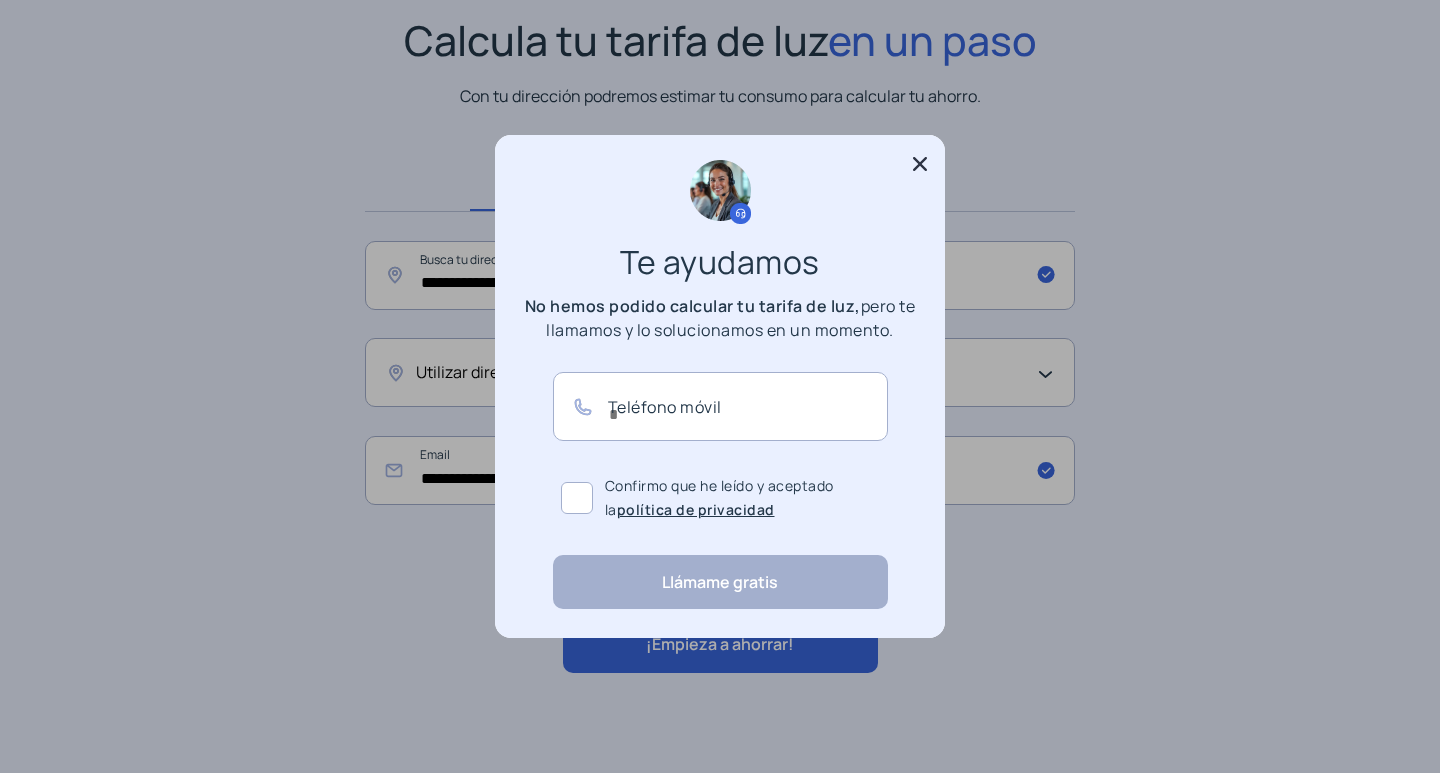 scroll, scrollTop: 0, scrollLeft: 0, axis: both 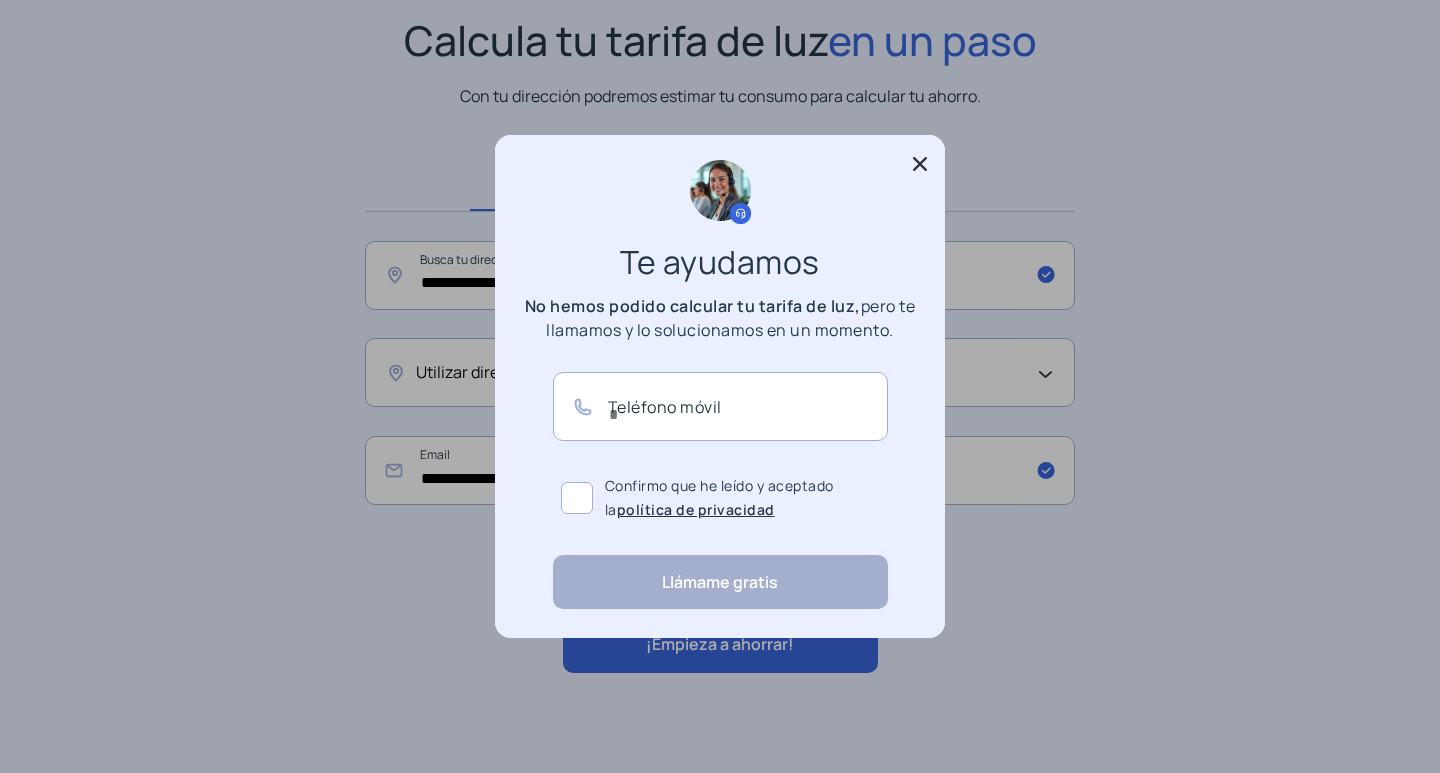 click 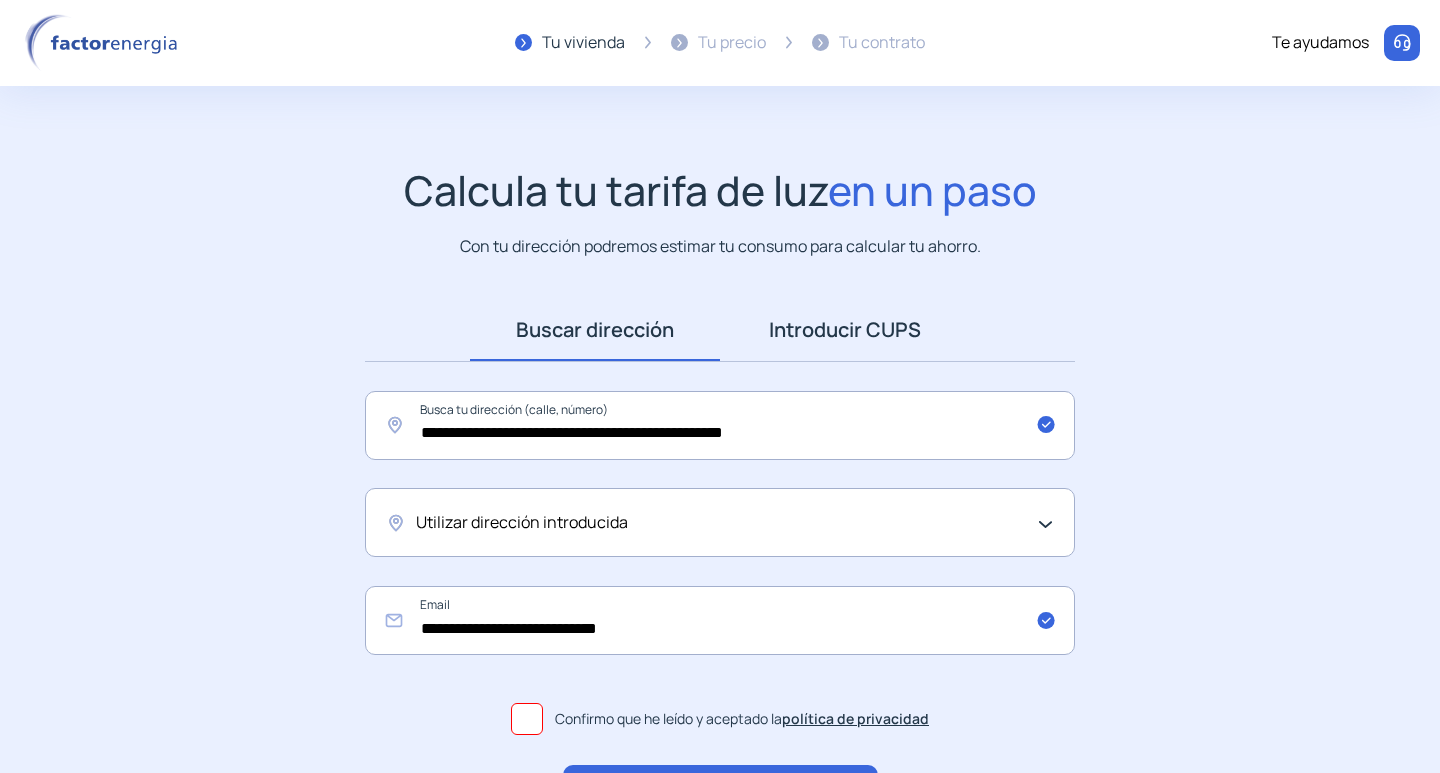 scroll, scrollTop: 150, scrollLeft: 0, axis: vertical 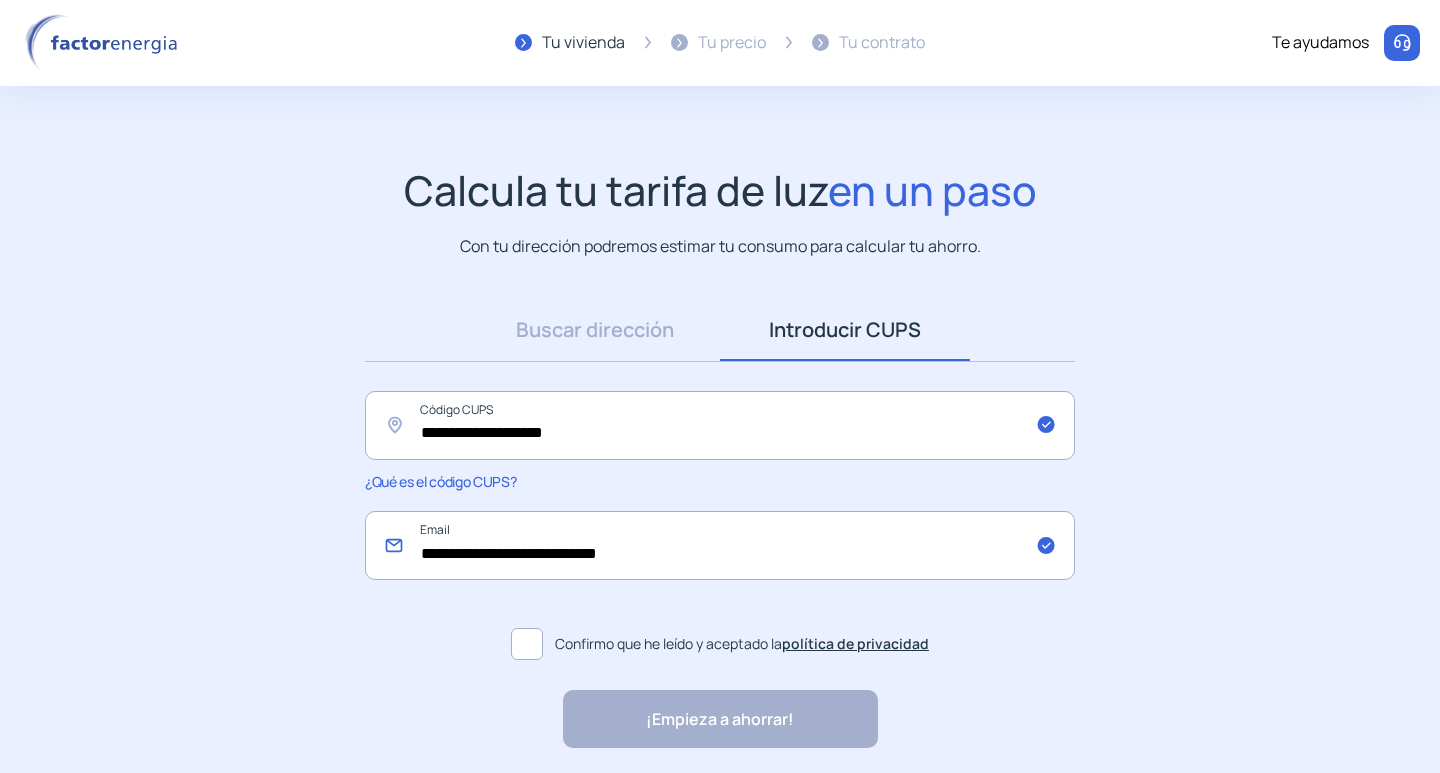 click on "**********" 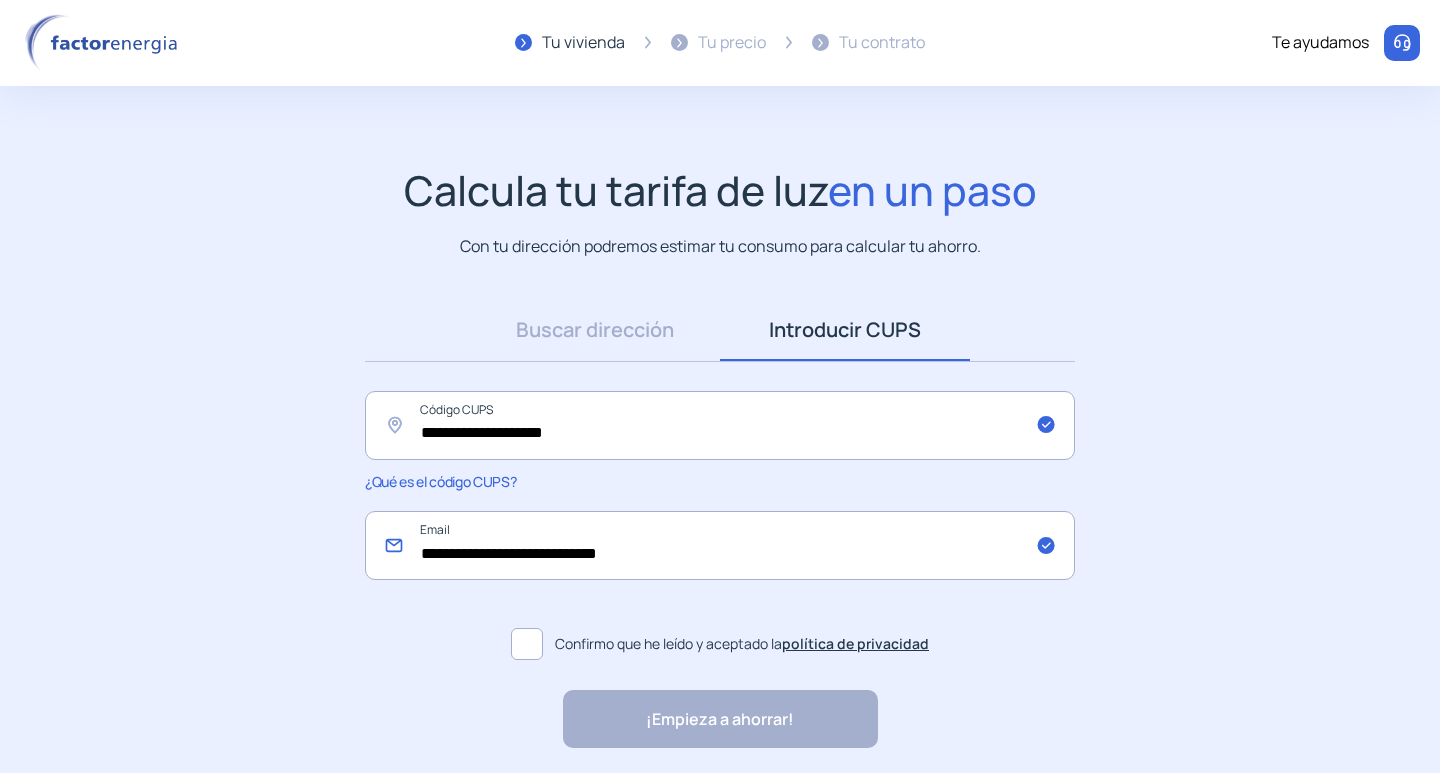 click on "**********" 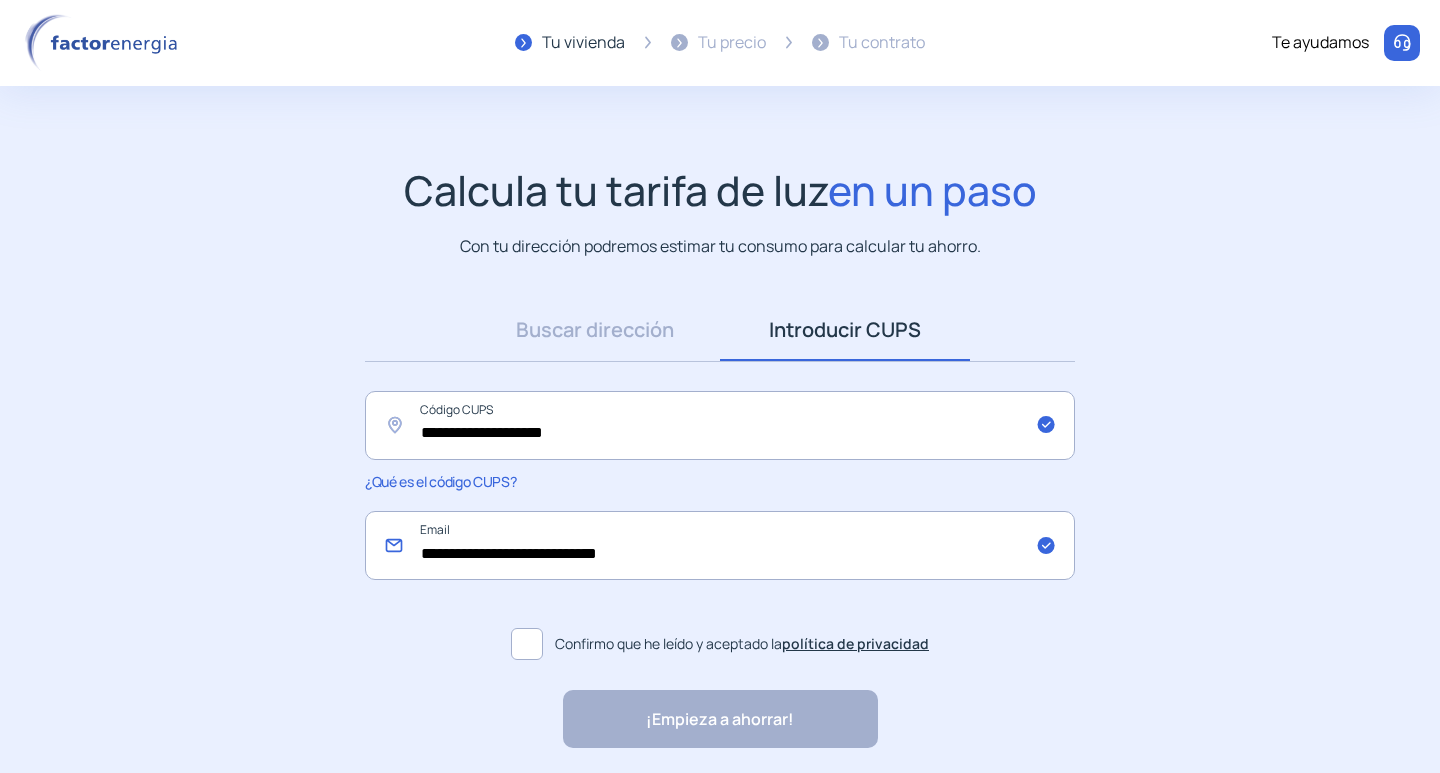 drag, startPoint x: 611, startPoint y: 561, endPoint x: 392, endPoint y: 550, distance: 219.27608 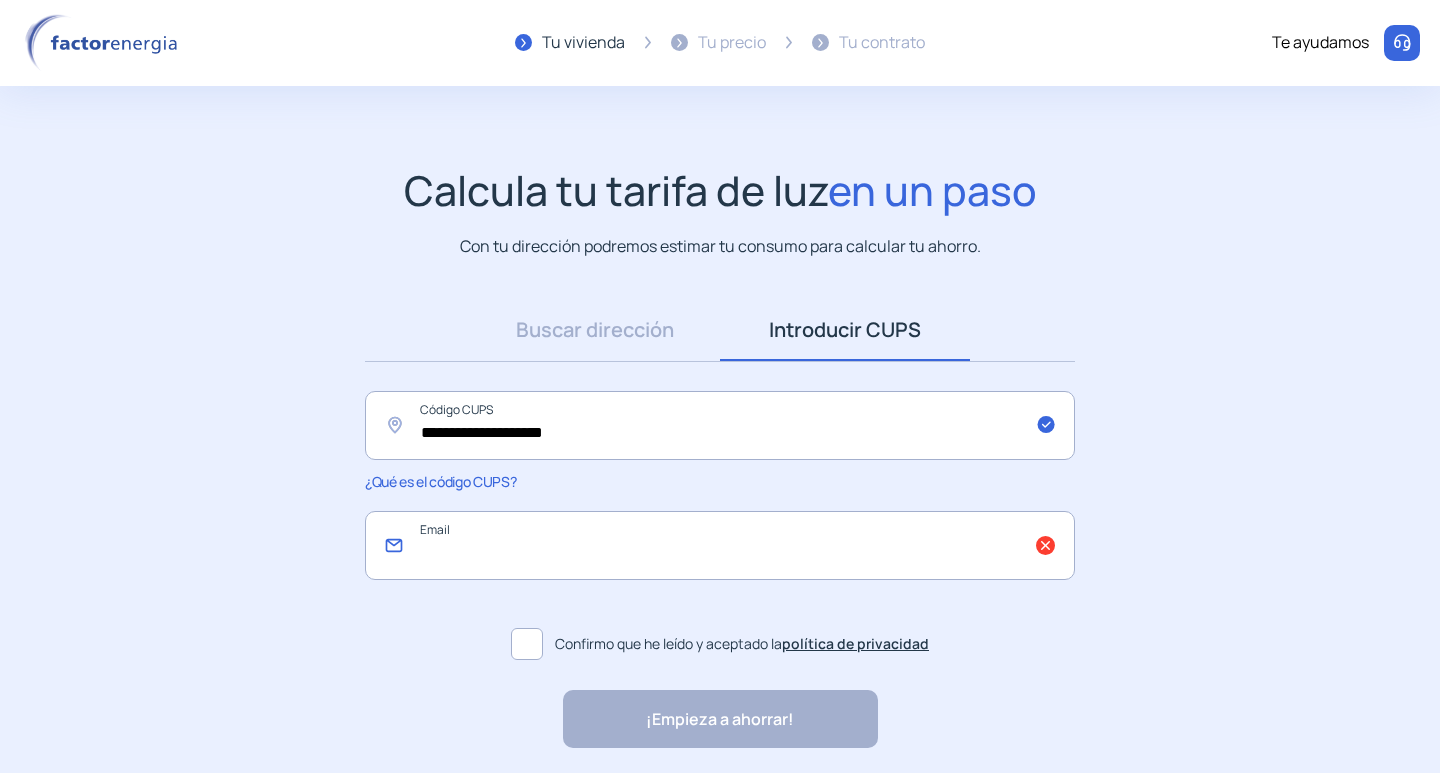 type 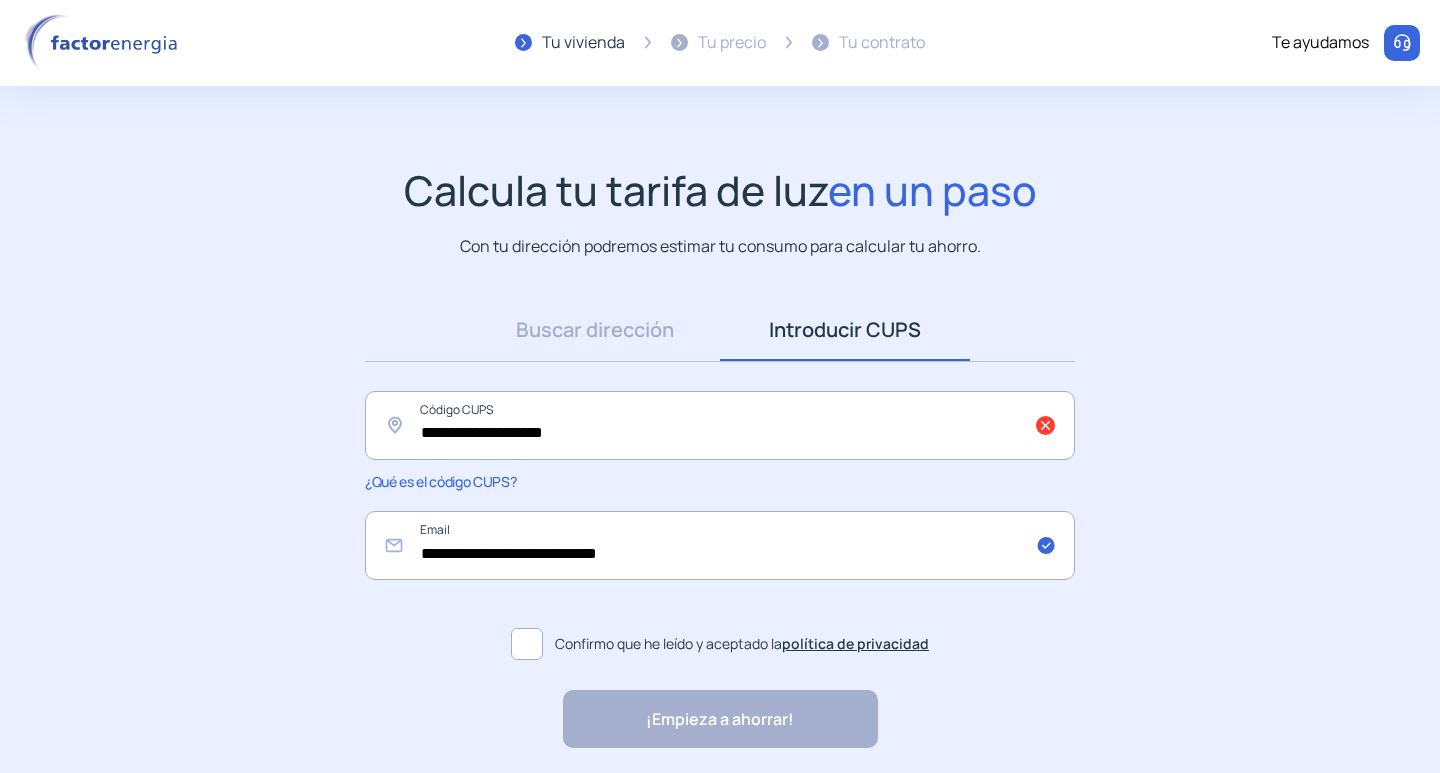 scroll, scrollTop: 0, scrollLeft: 0, axis: both 